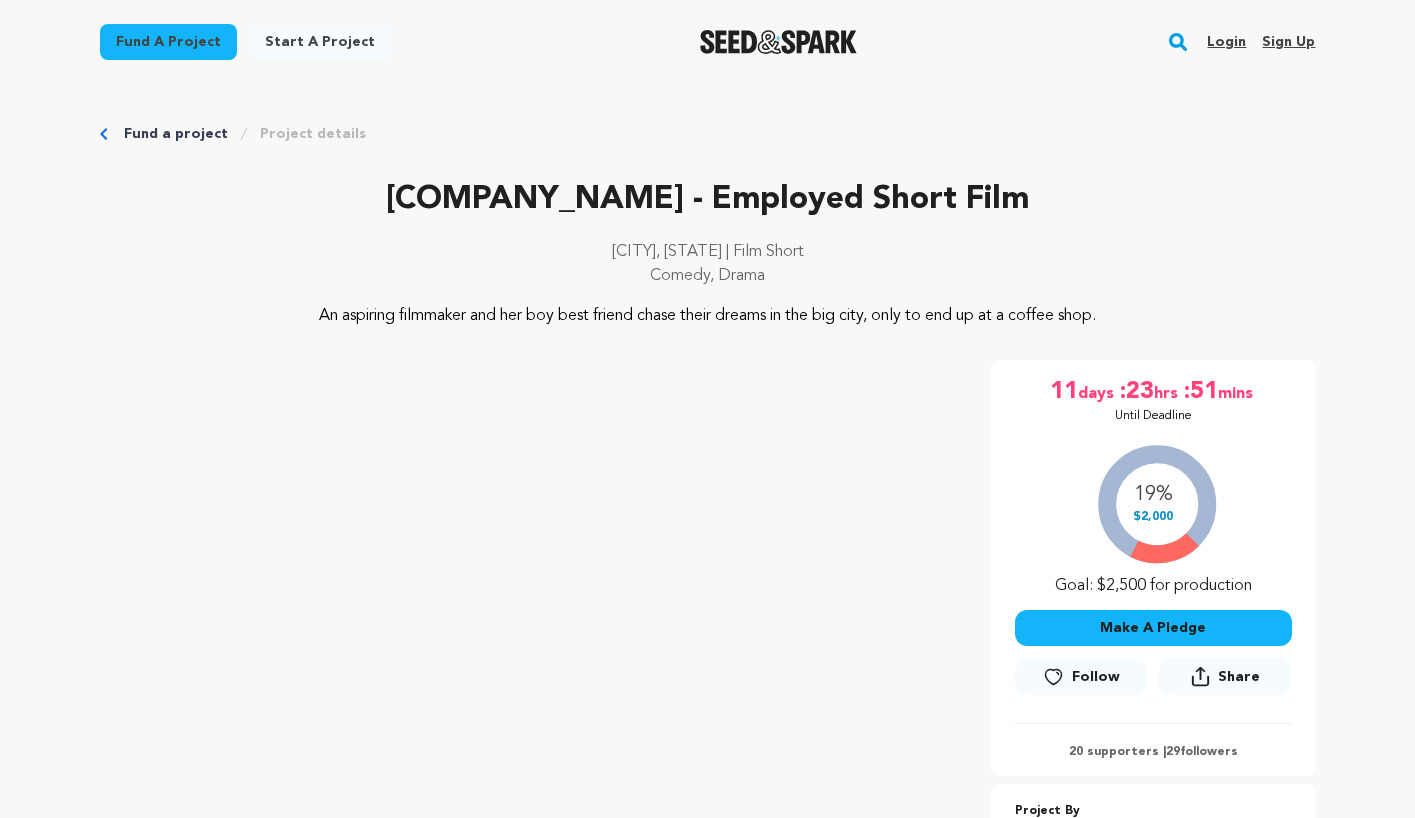 scroll, scrollTop: 0, scrollLeft: 0, axis: both 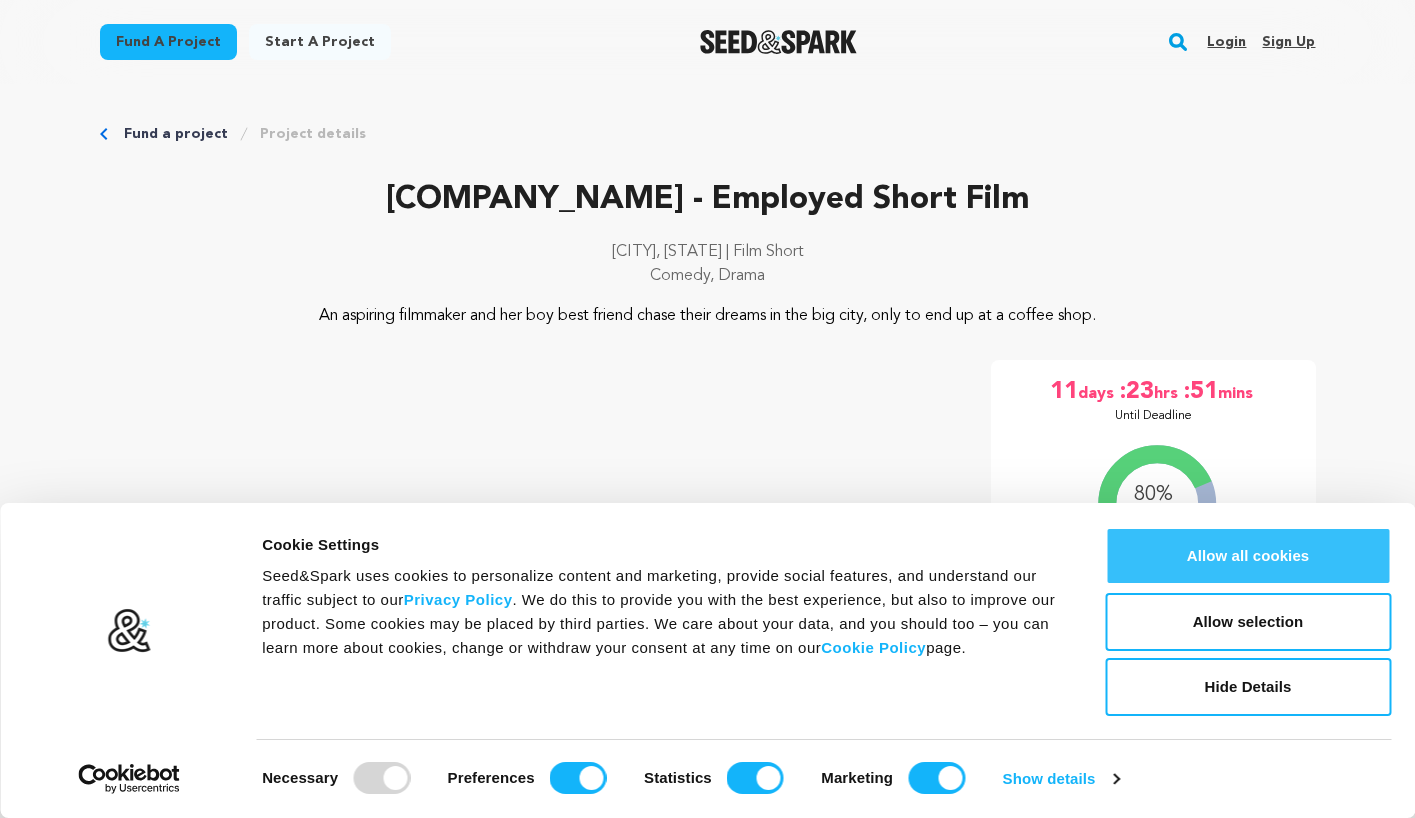 click on "Allow all cookies" at bounding box center [1248, 556] 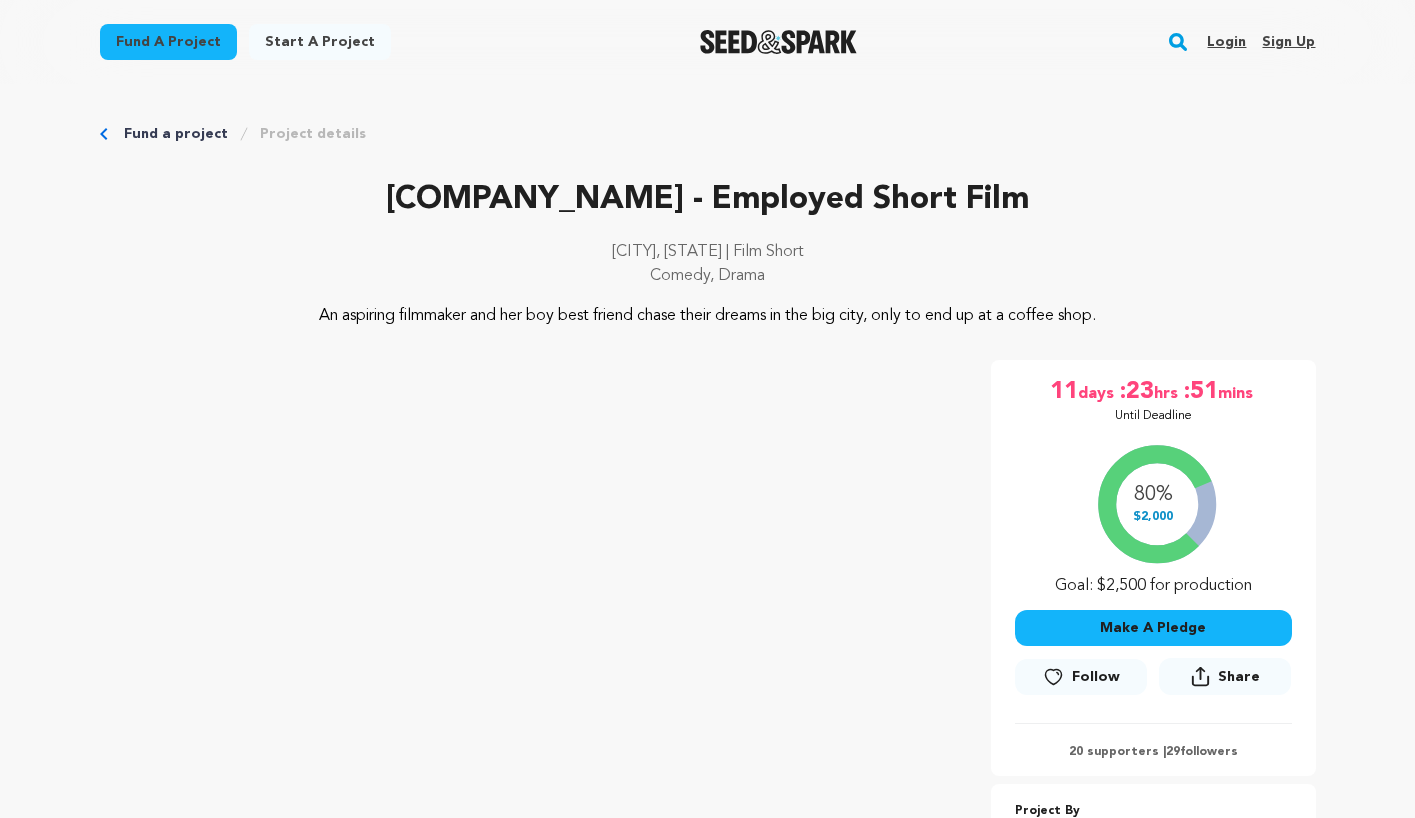 click on "Make A Pledge" at bounding box center (1153, 628) 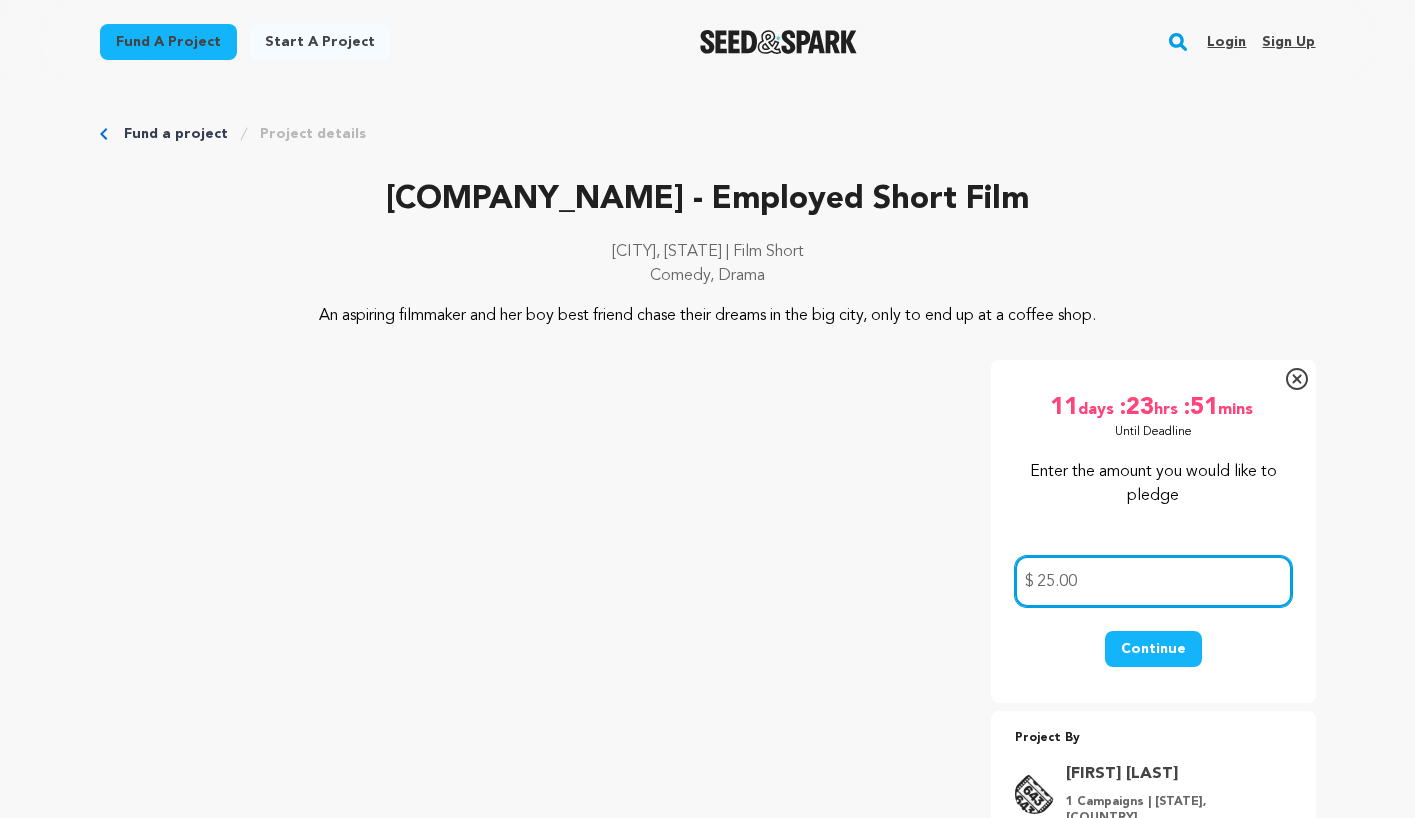 type on "25.00" 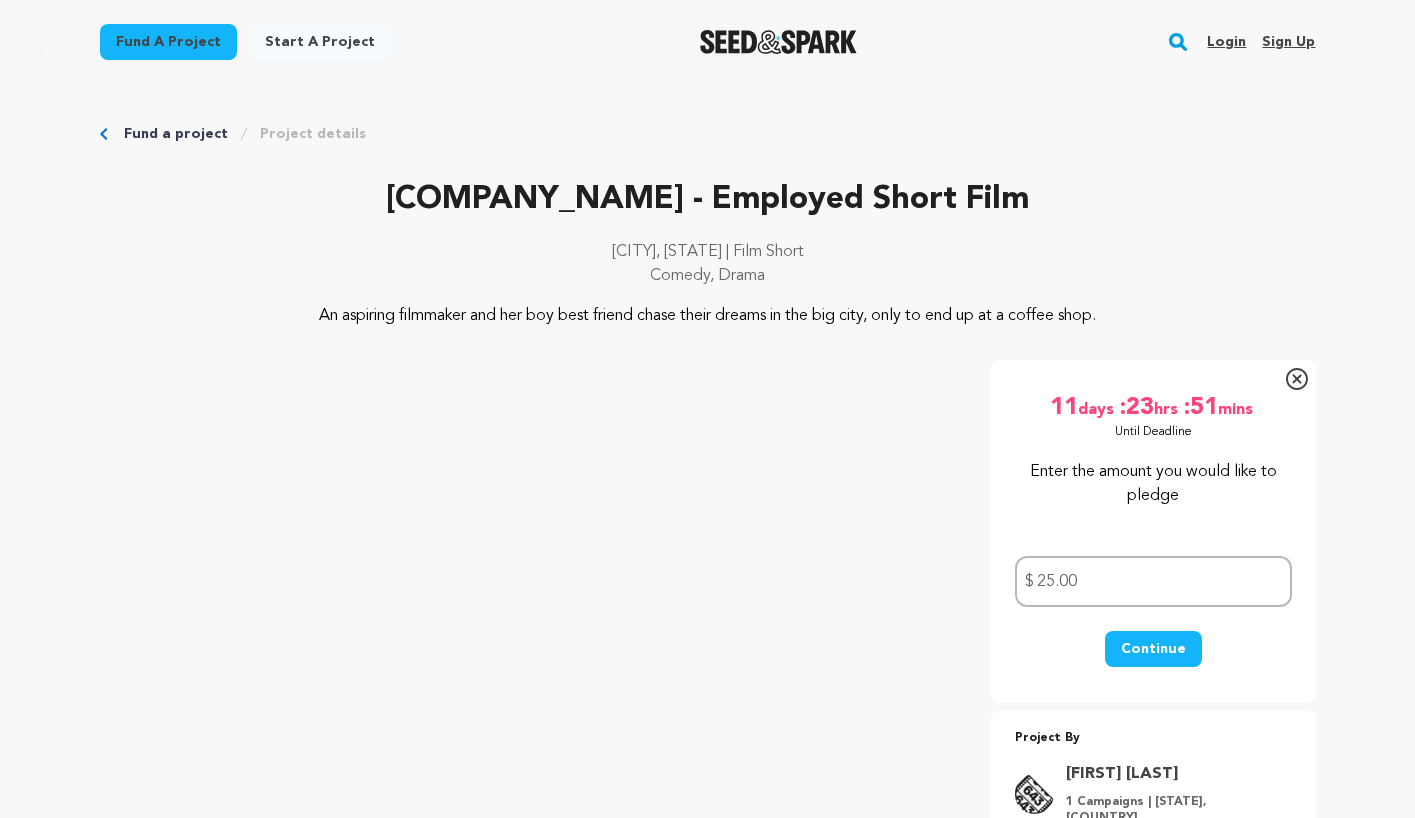 click on "Continue" at bounding box center (1153, 649) 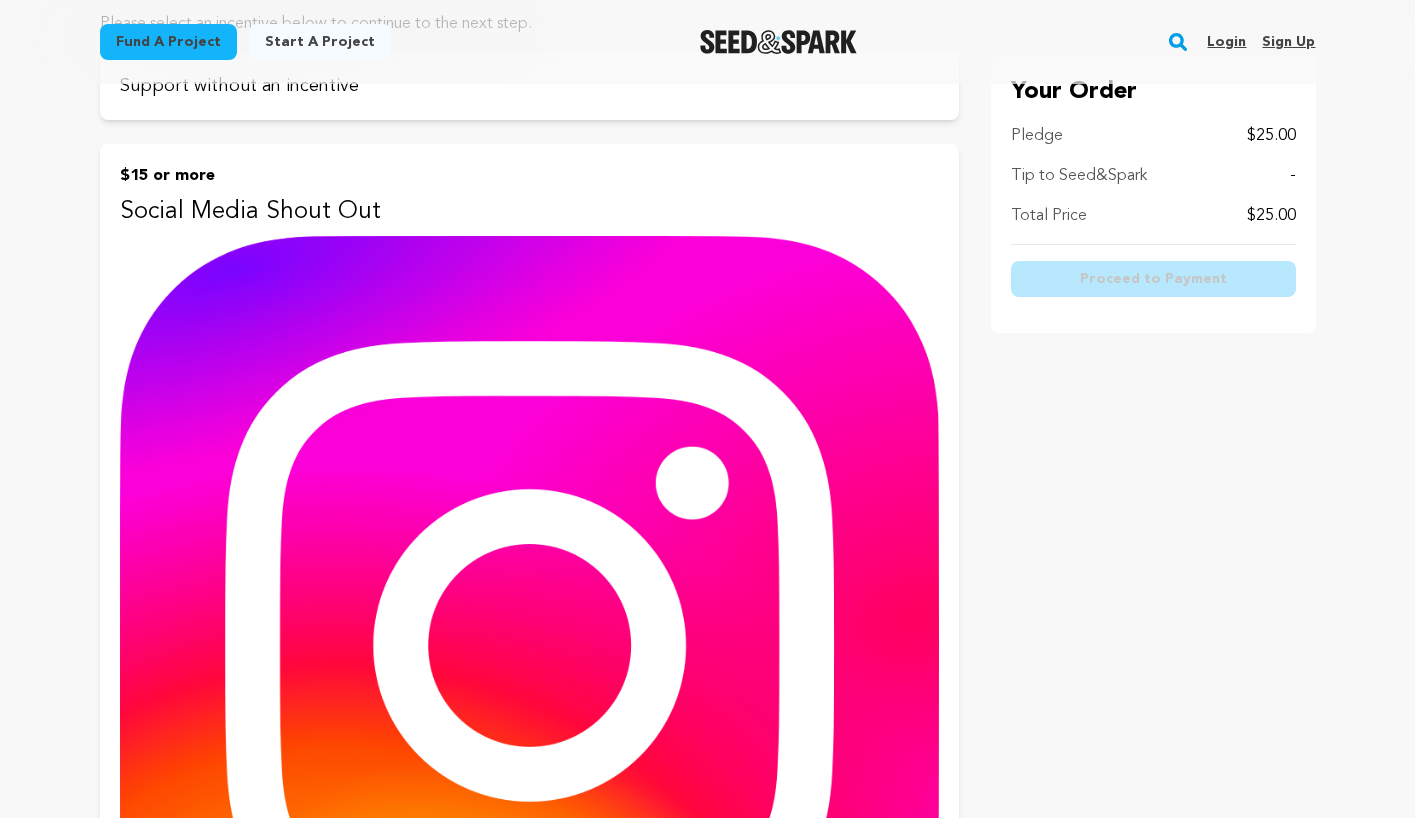 scroll, scrollTop: 0, scrollLeft: 0, axis: both 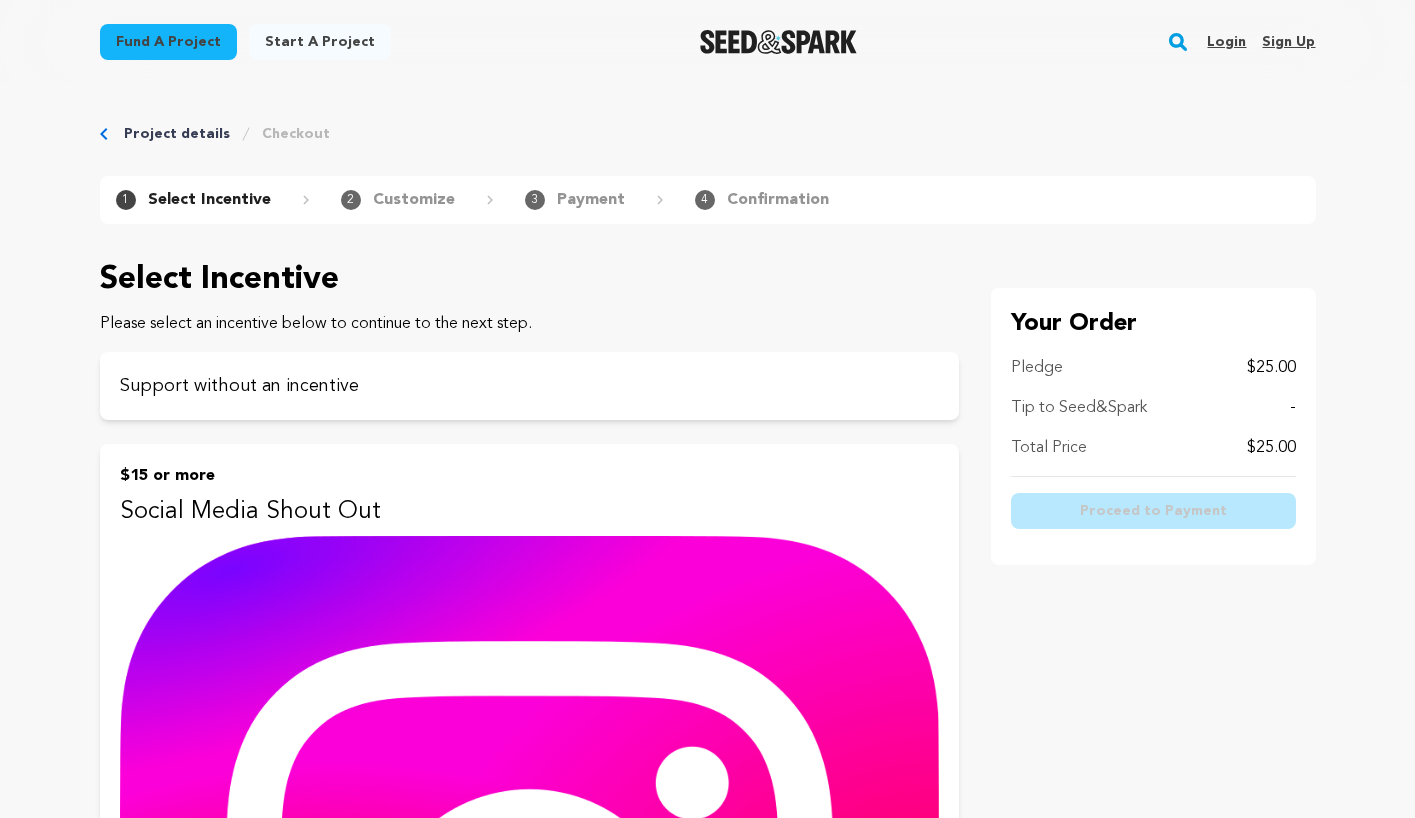 click on "Checkout" at bounding box center (296, 134) 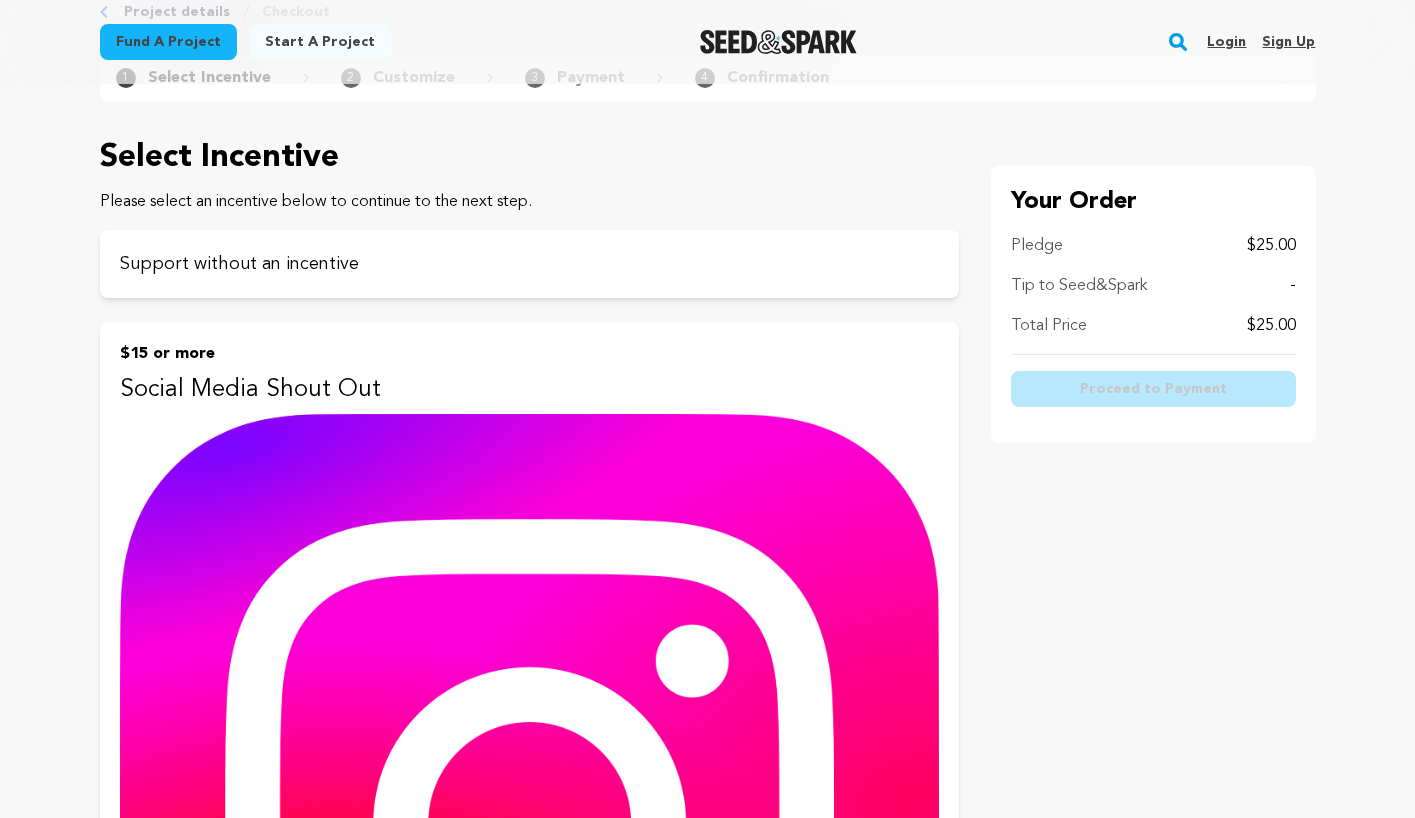 scroll, scrollTop: 0, scrollLeft: 0, axis: both 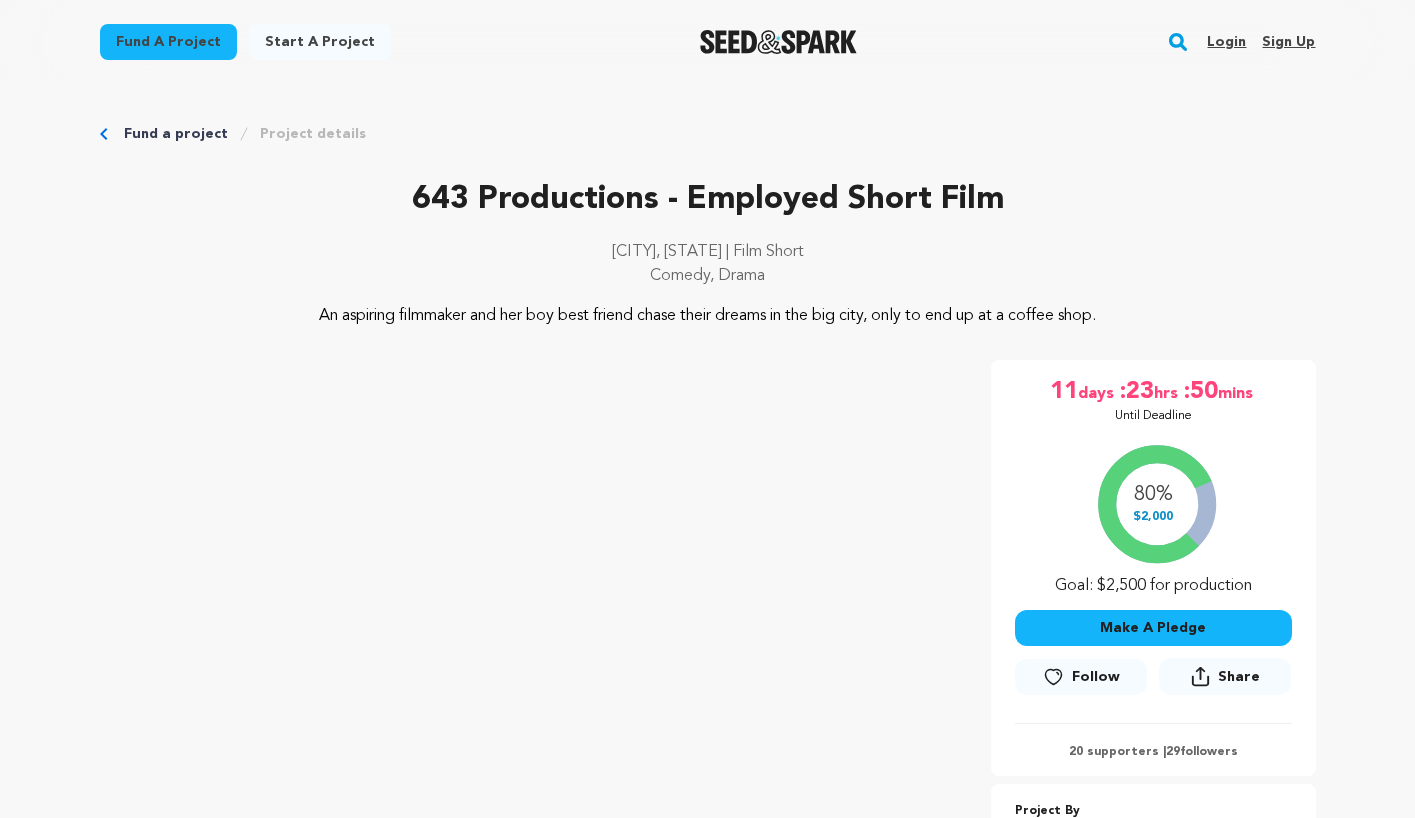 click on "Make A Pledge" at bounding box center (1153, 628) 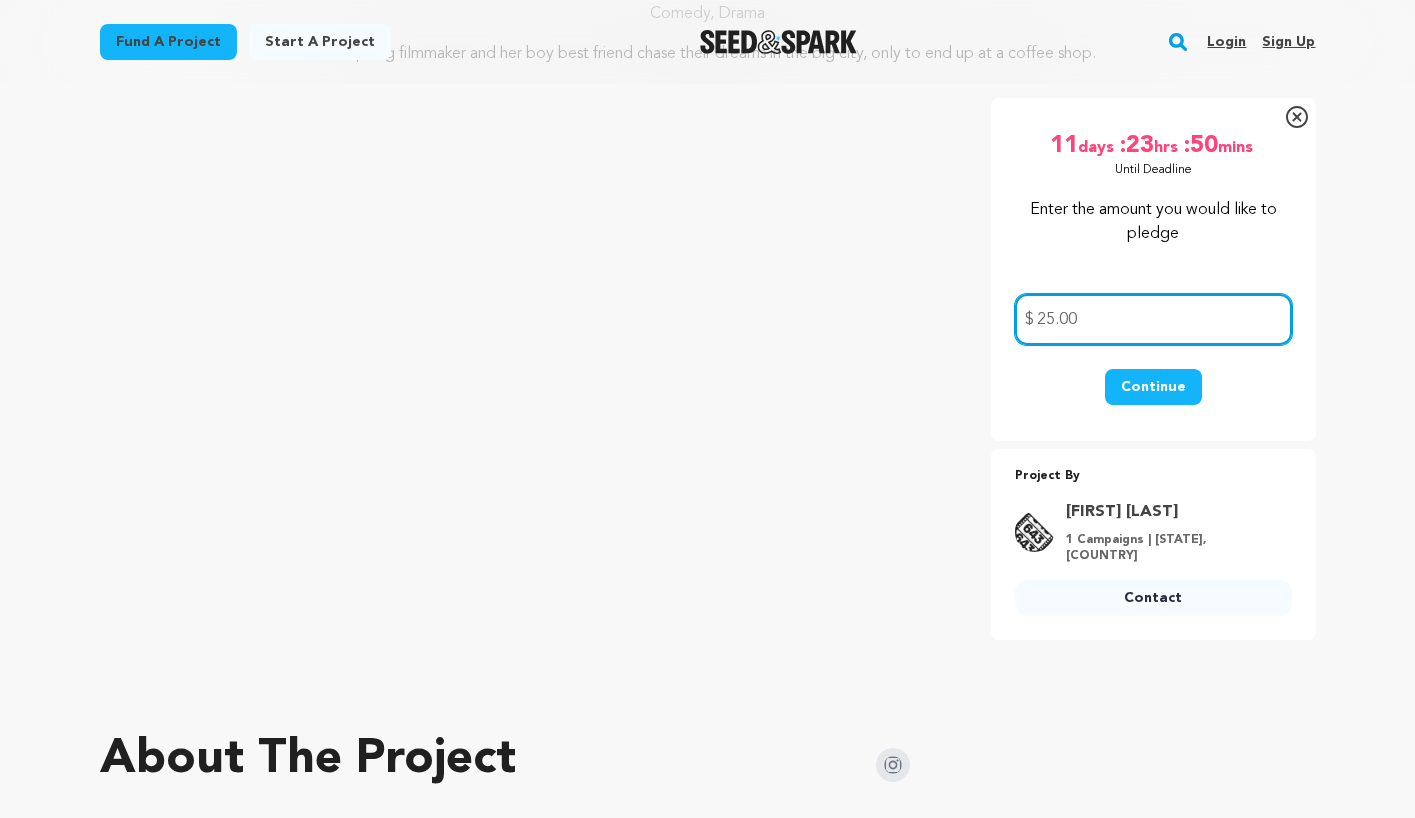 scroll, scrollTop: 300, scrollLeft: 0, axis: vertical 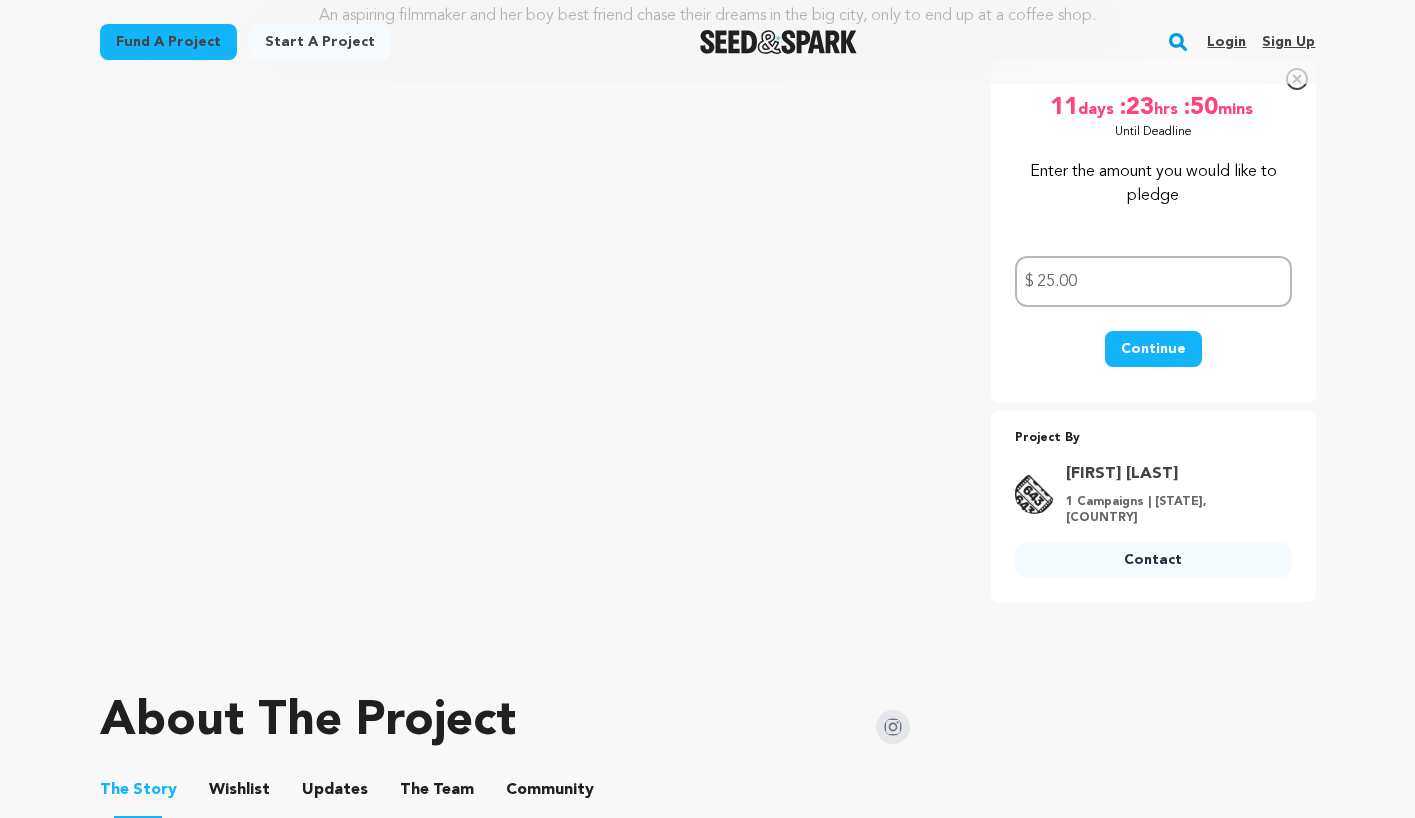 click on "Continue" at bounding box center [1153, 349] 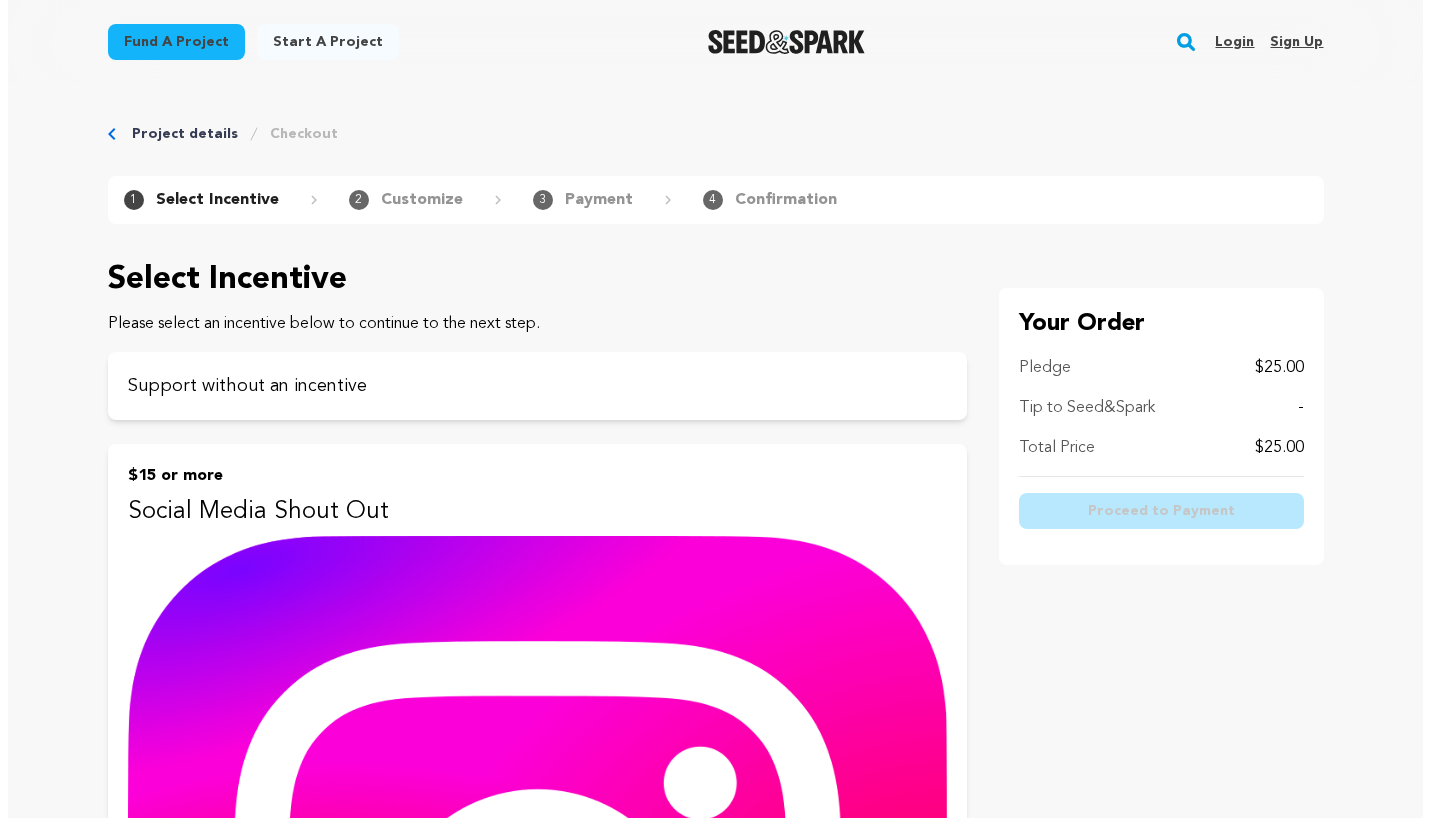 scroll, scrollTop: 0, scrollLeft: 0, axis: both 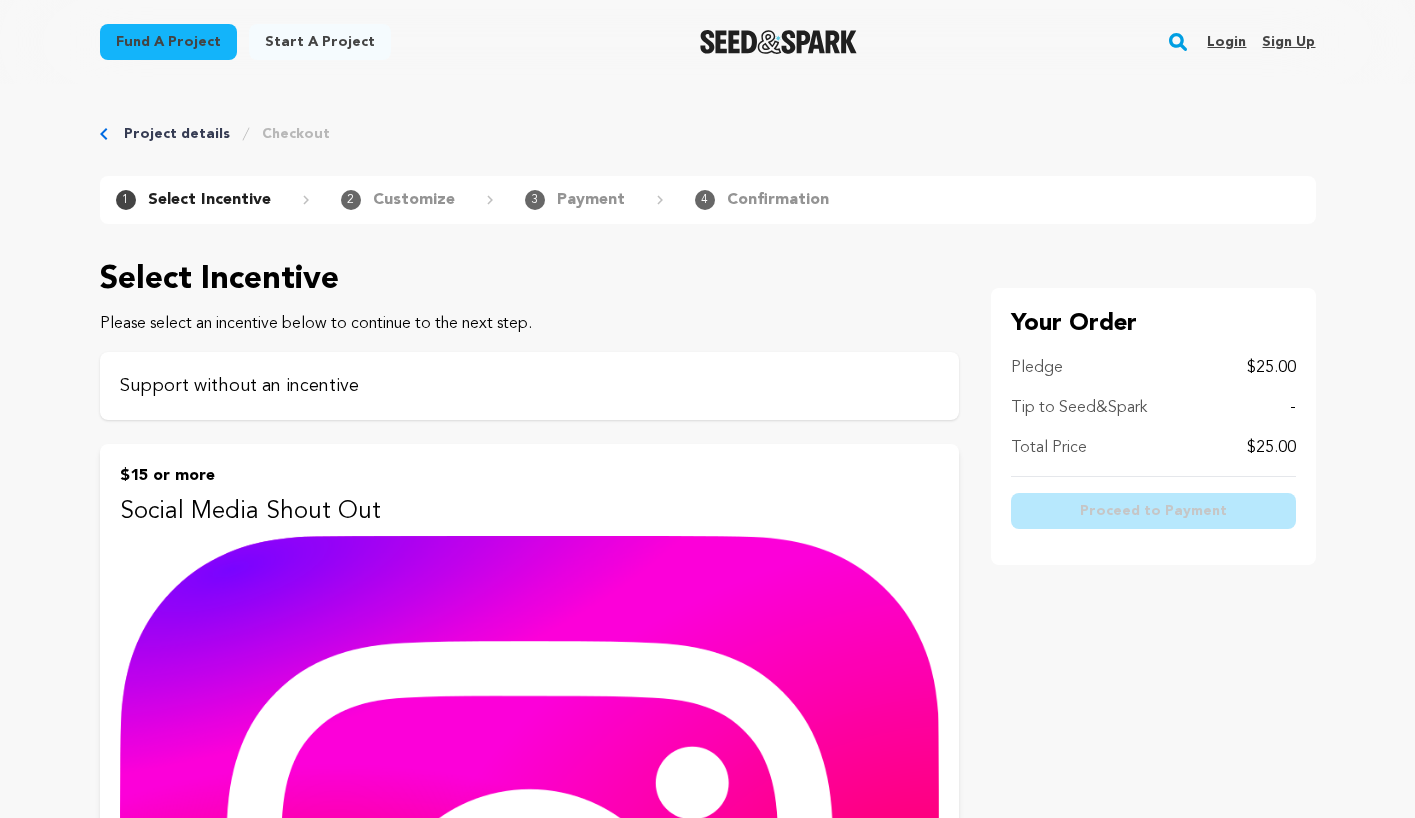 click on "Support without an incentive" at bounding box center [529, 386] 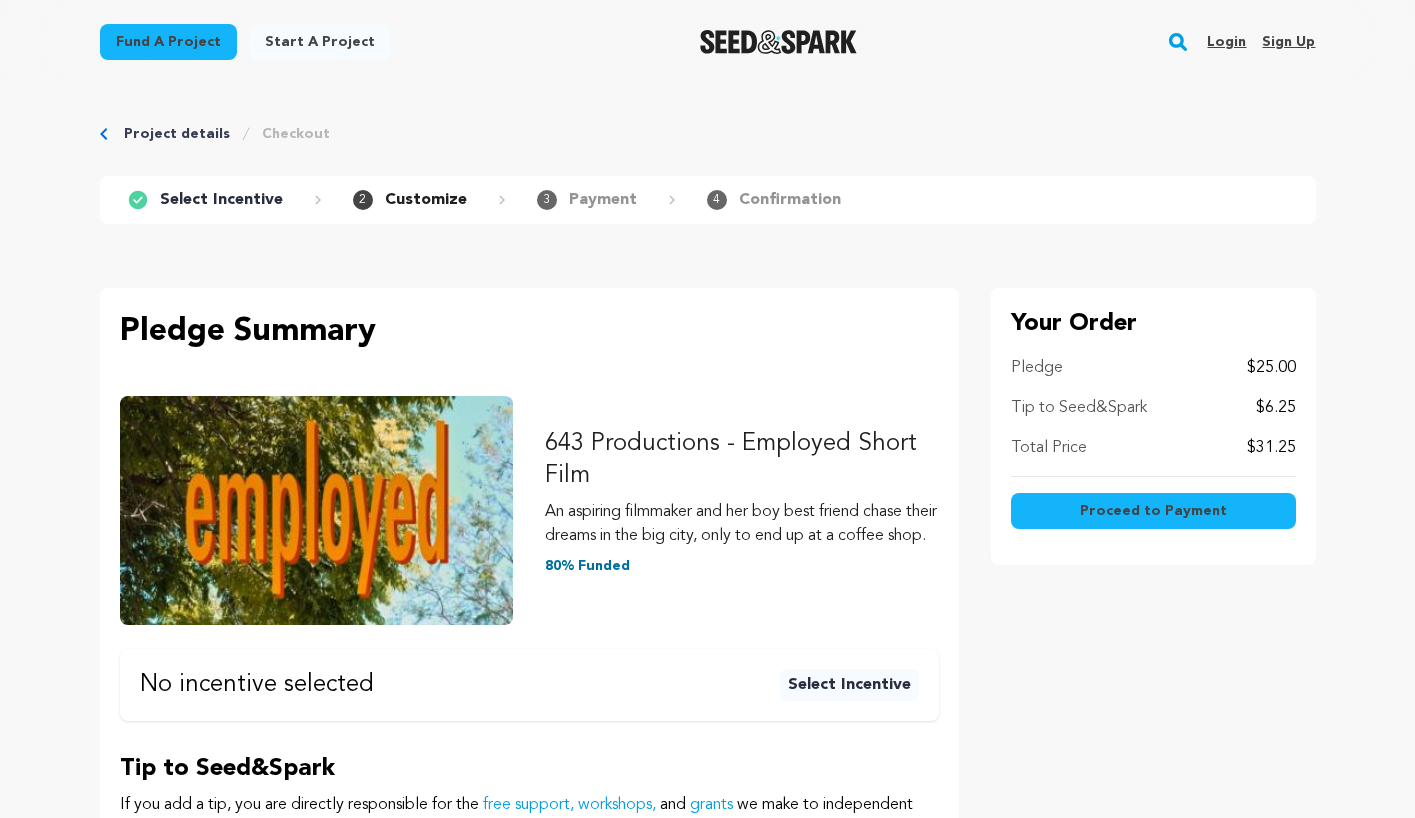 click on "Proceed to Payment" at bounding box center [1153, 511] 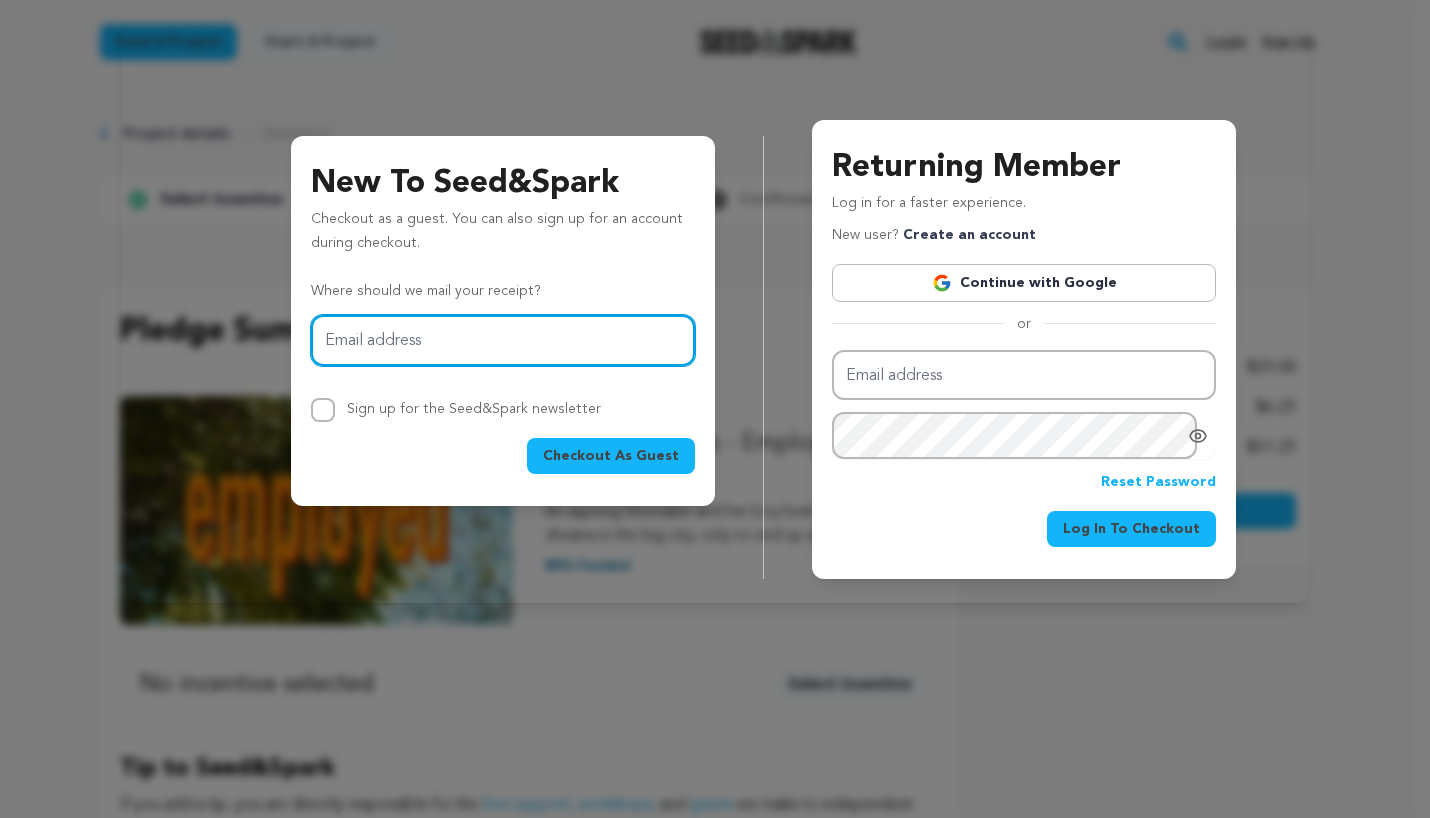 click on "Email address" at bounding box center [503, 340] 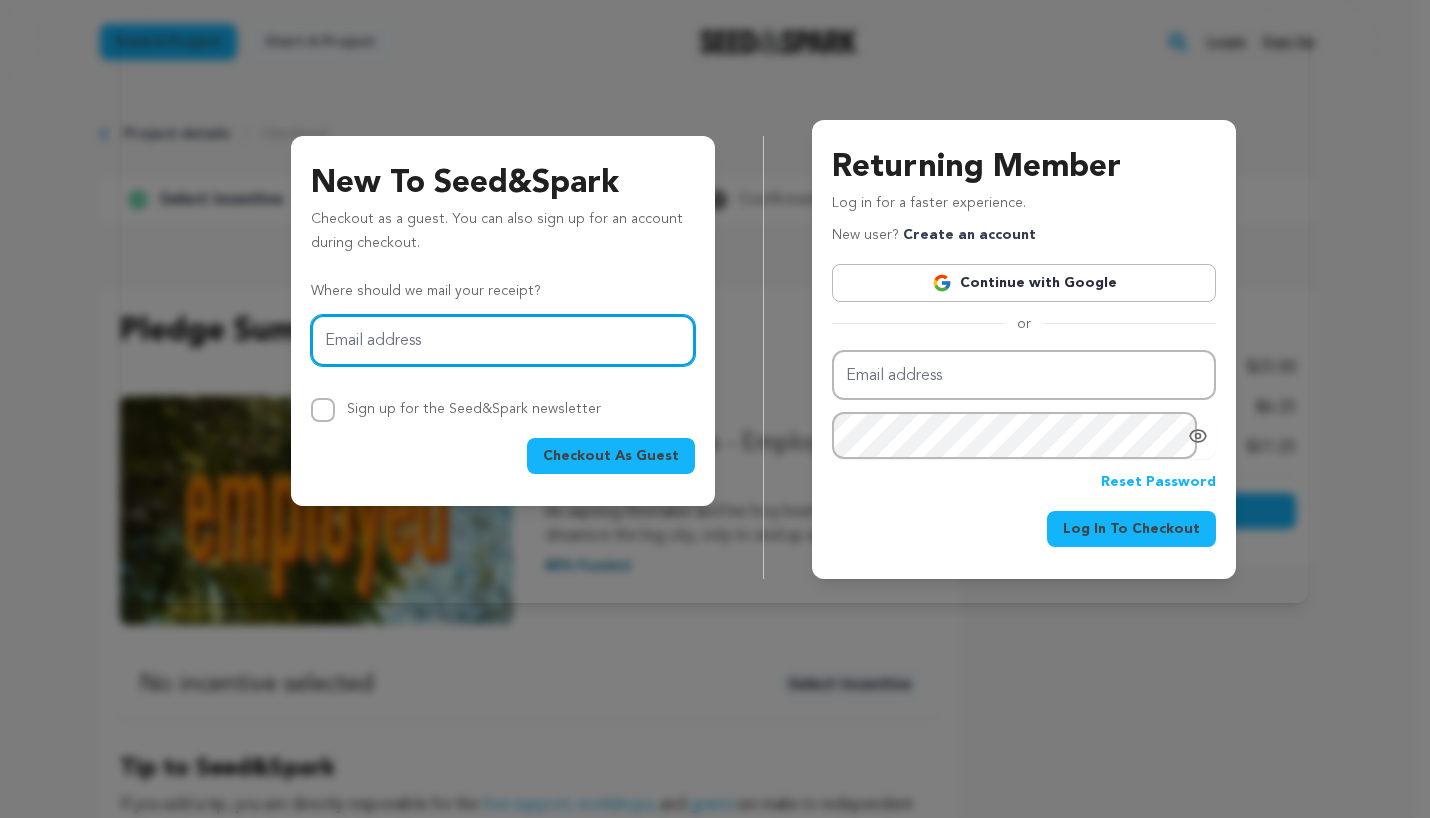 type on "iluvdiamonds61@hotmail.com" 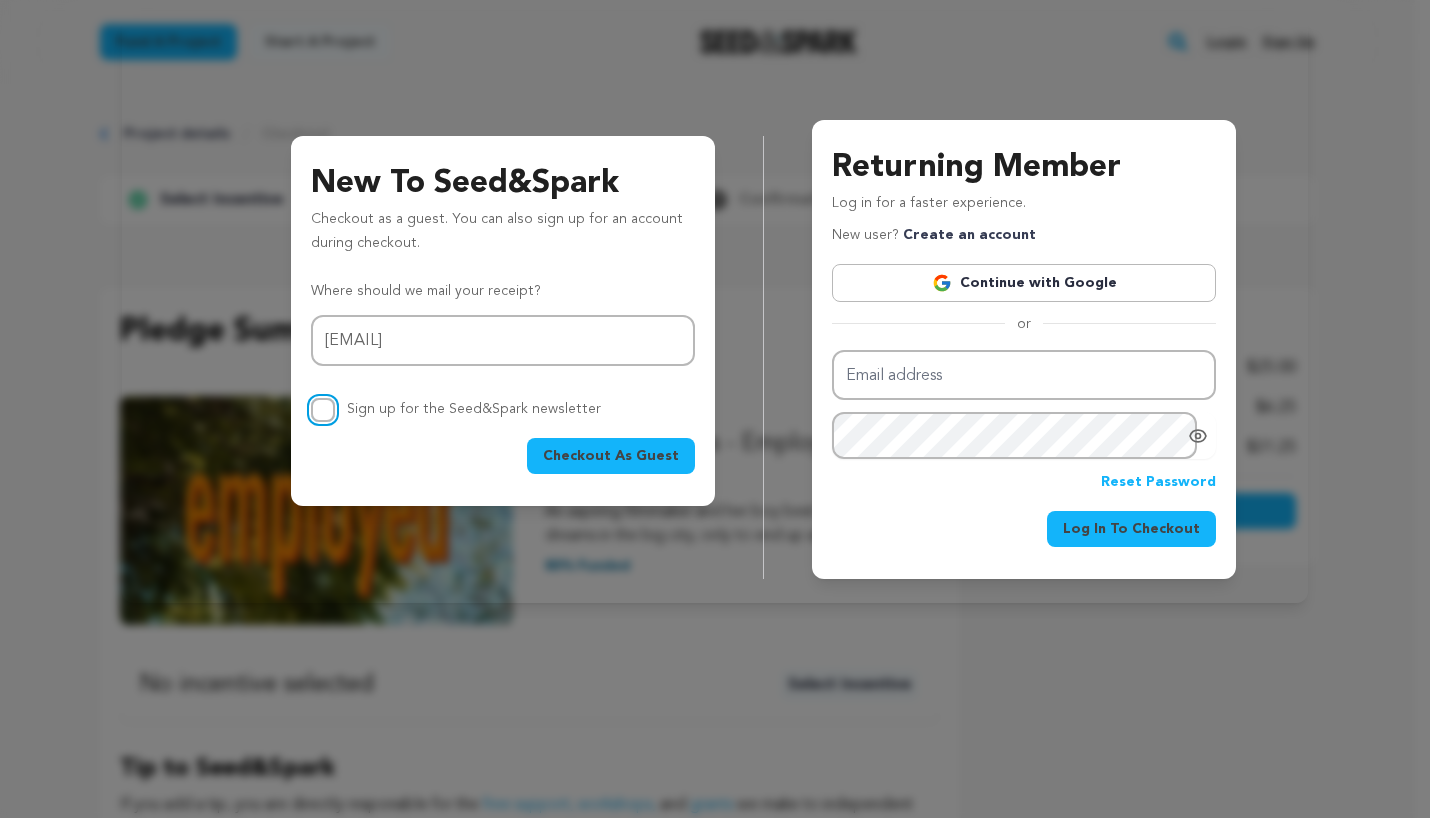 click on "Sign up for the Seed&Spark newsletter" at bounding box center [323, 410] 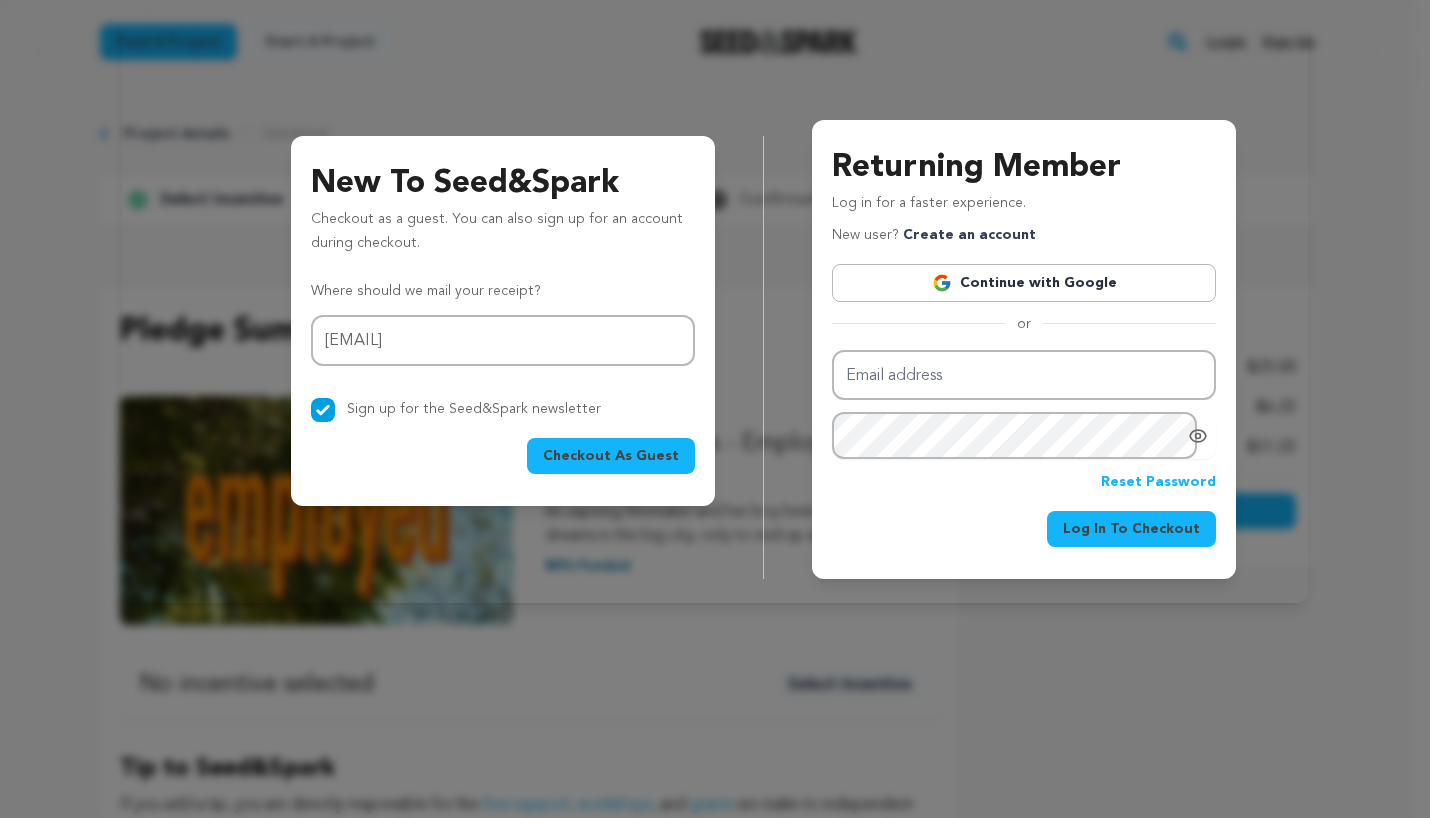 click on "Checkout As Guest" at bounding box center (611, 456) 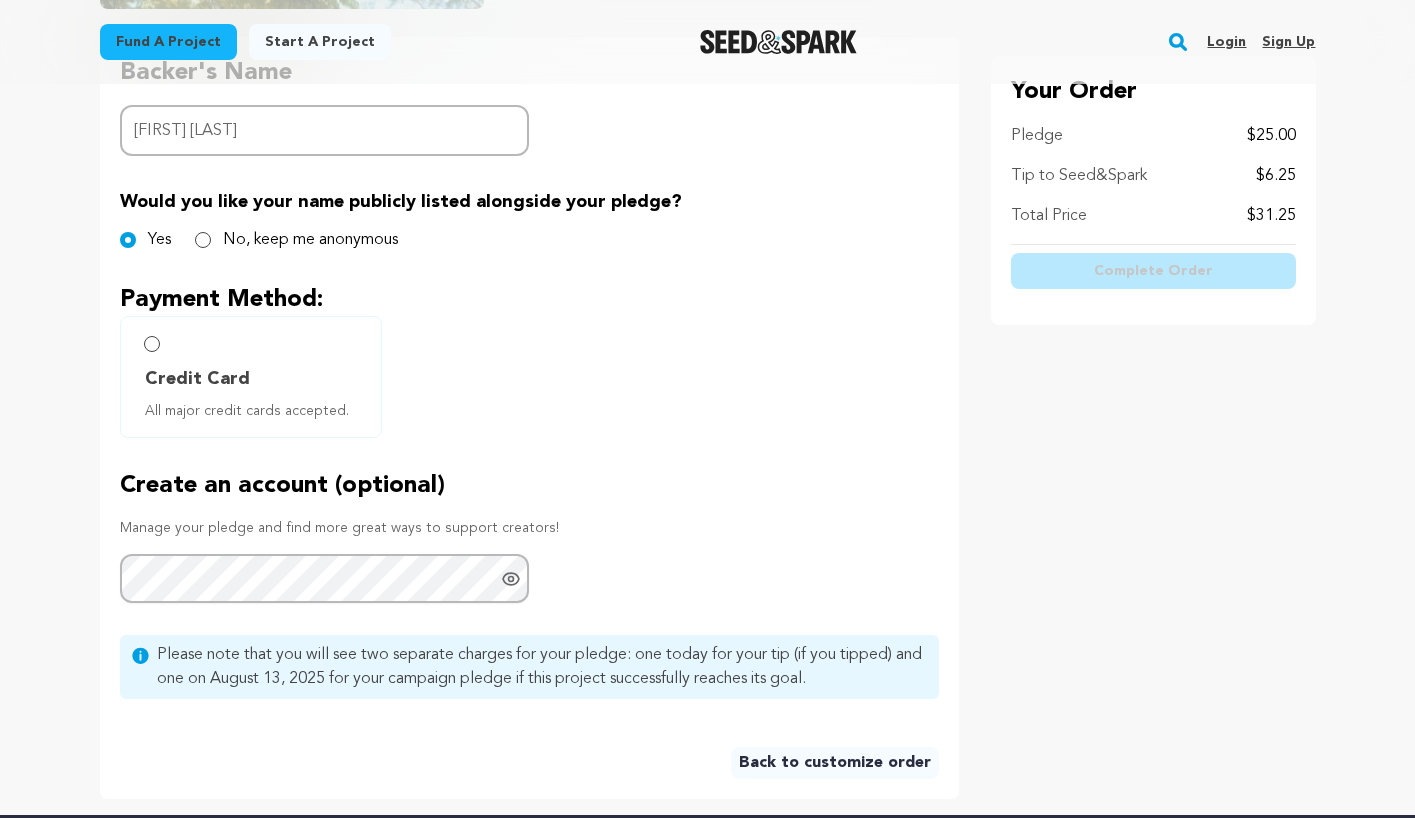 scroll, scrollTop: 500, scrollLeft: 0, axis: vertical 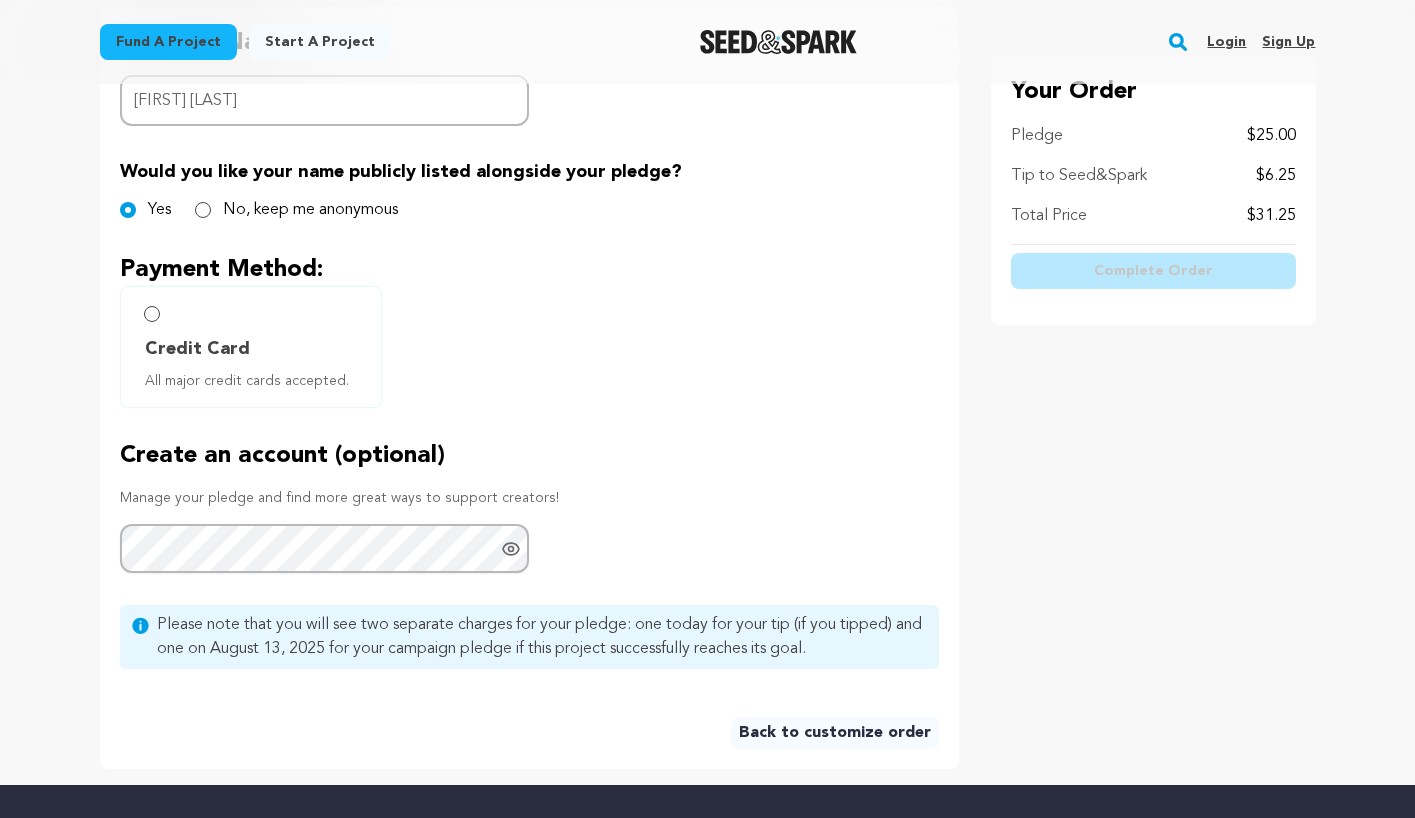 type on "[FIRST] [LAST]" 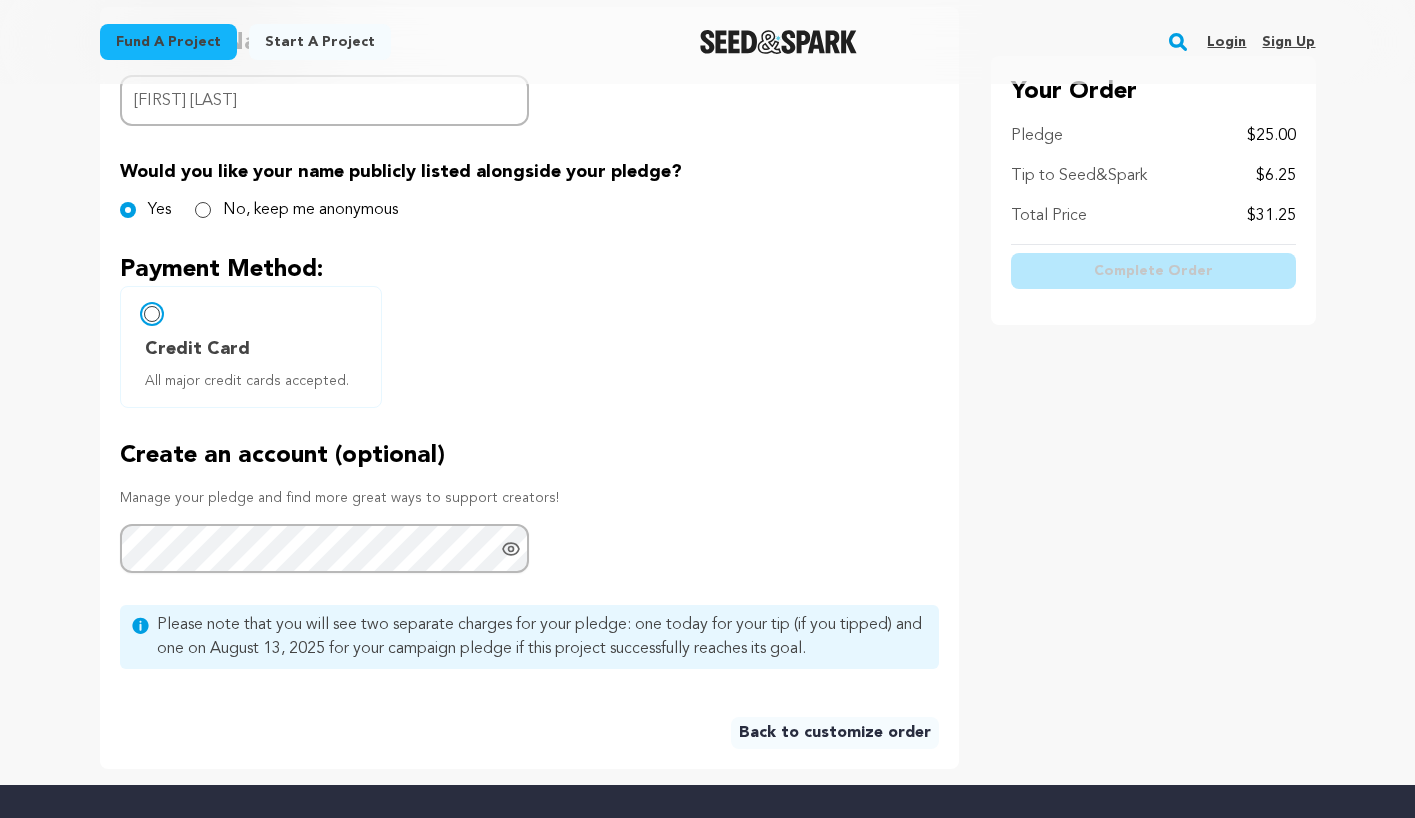 click on "Credit Card
All major credit cards accepted." at bounding box center [152, 314] 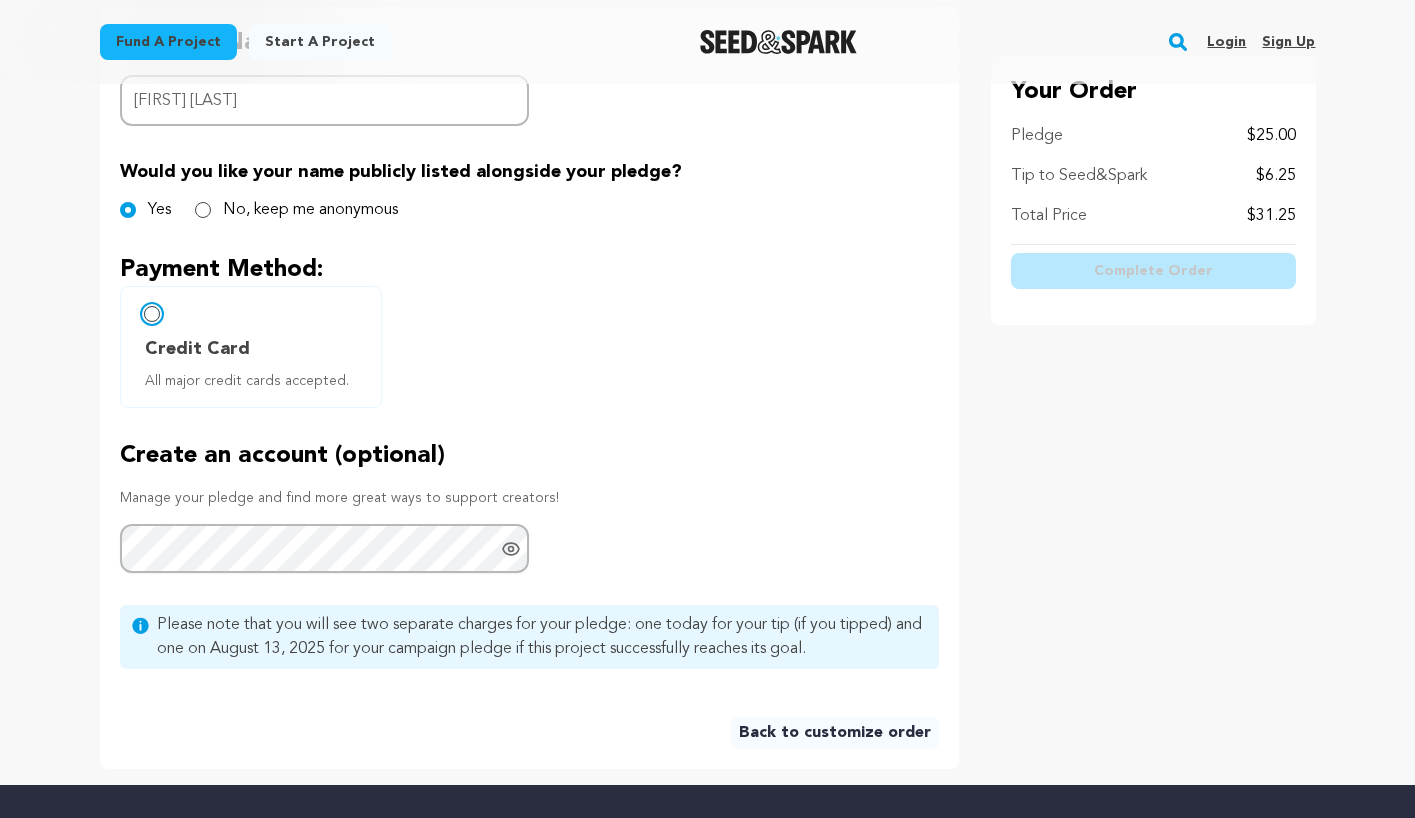 radio on "false" 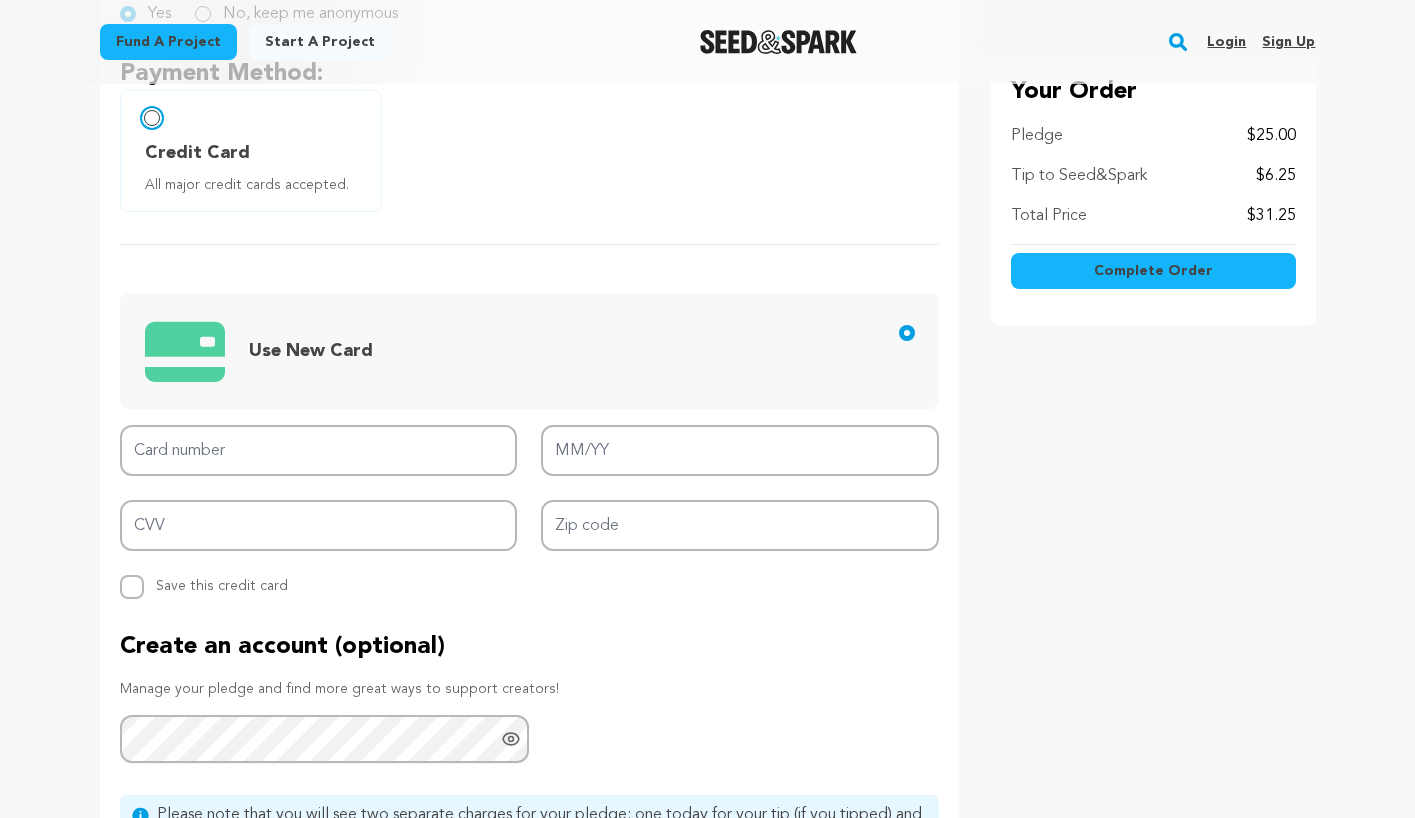 scroll, scrollTop: 700, scrollLeft: 0, axis: vertical 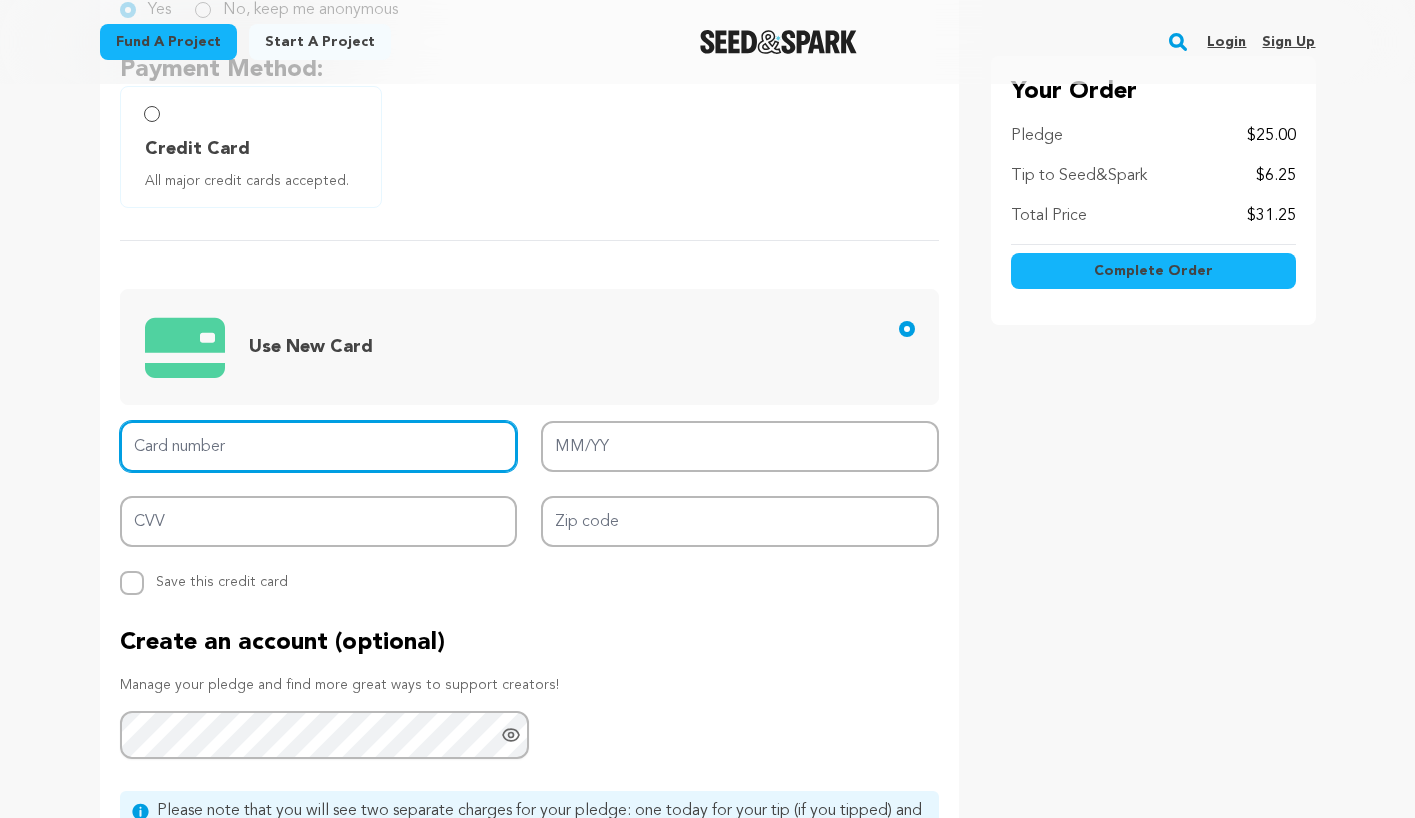click on "Card number" at bounding box center (319, 446) 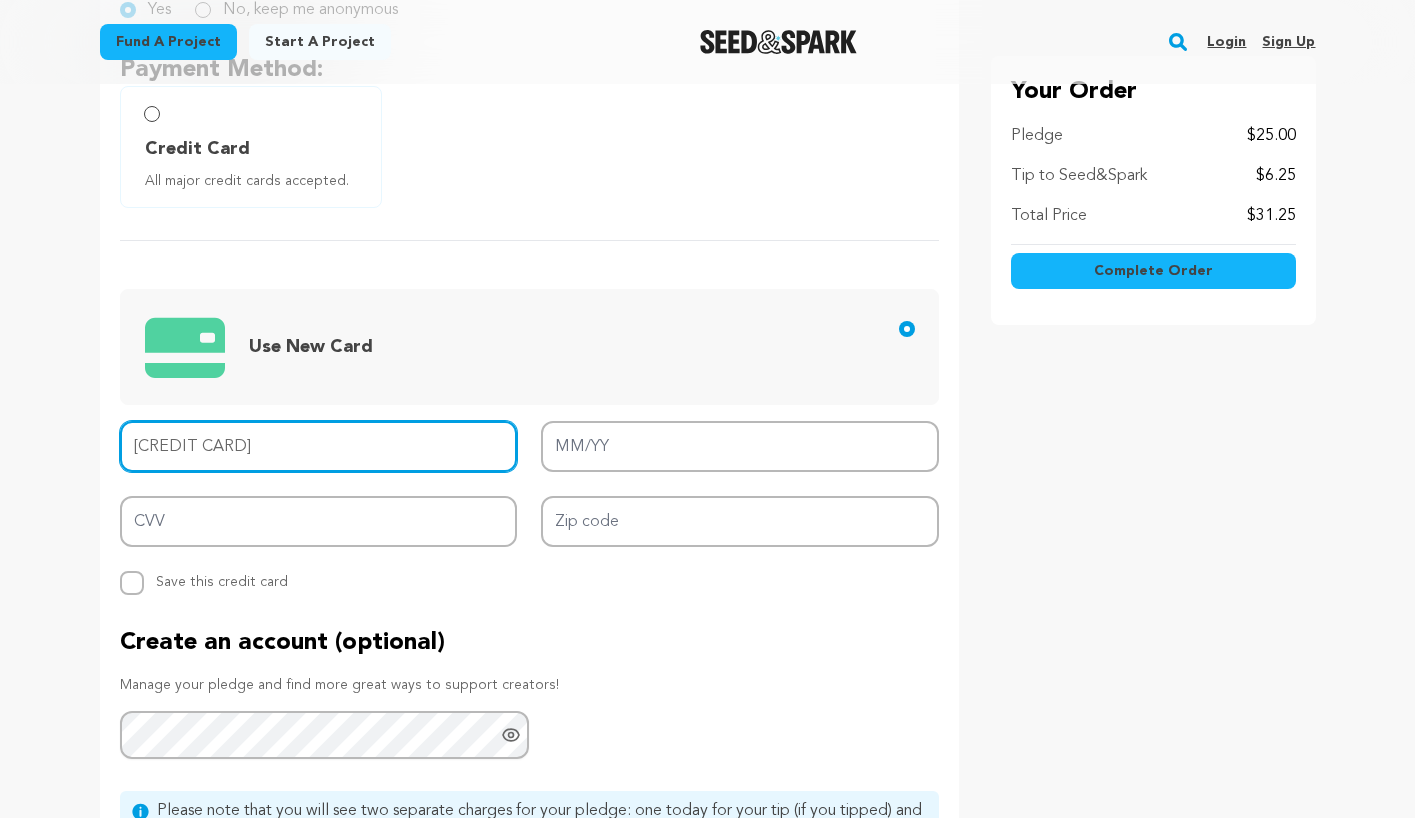 type on "4342 5624 9168 1449" 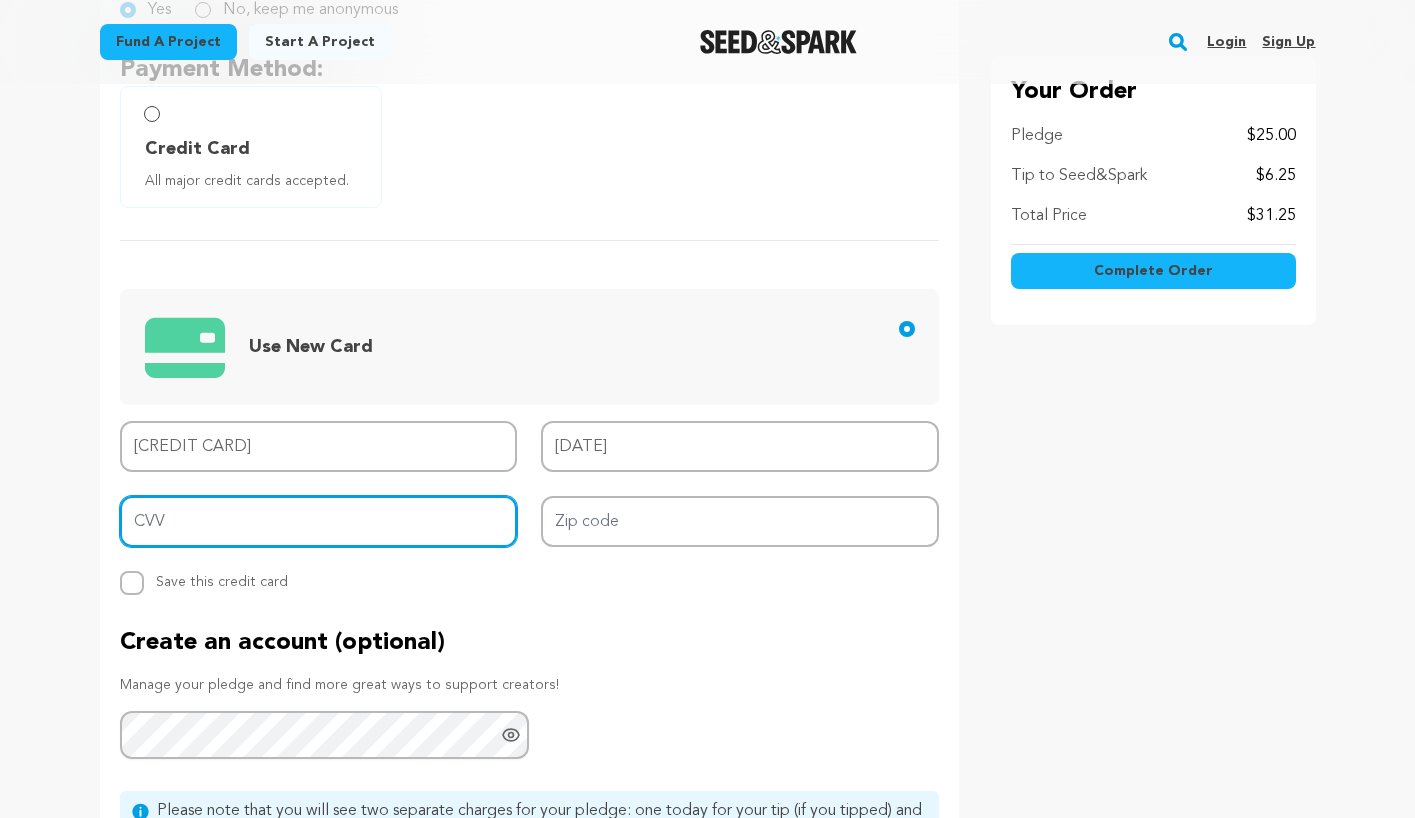type on "756" 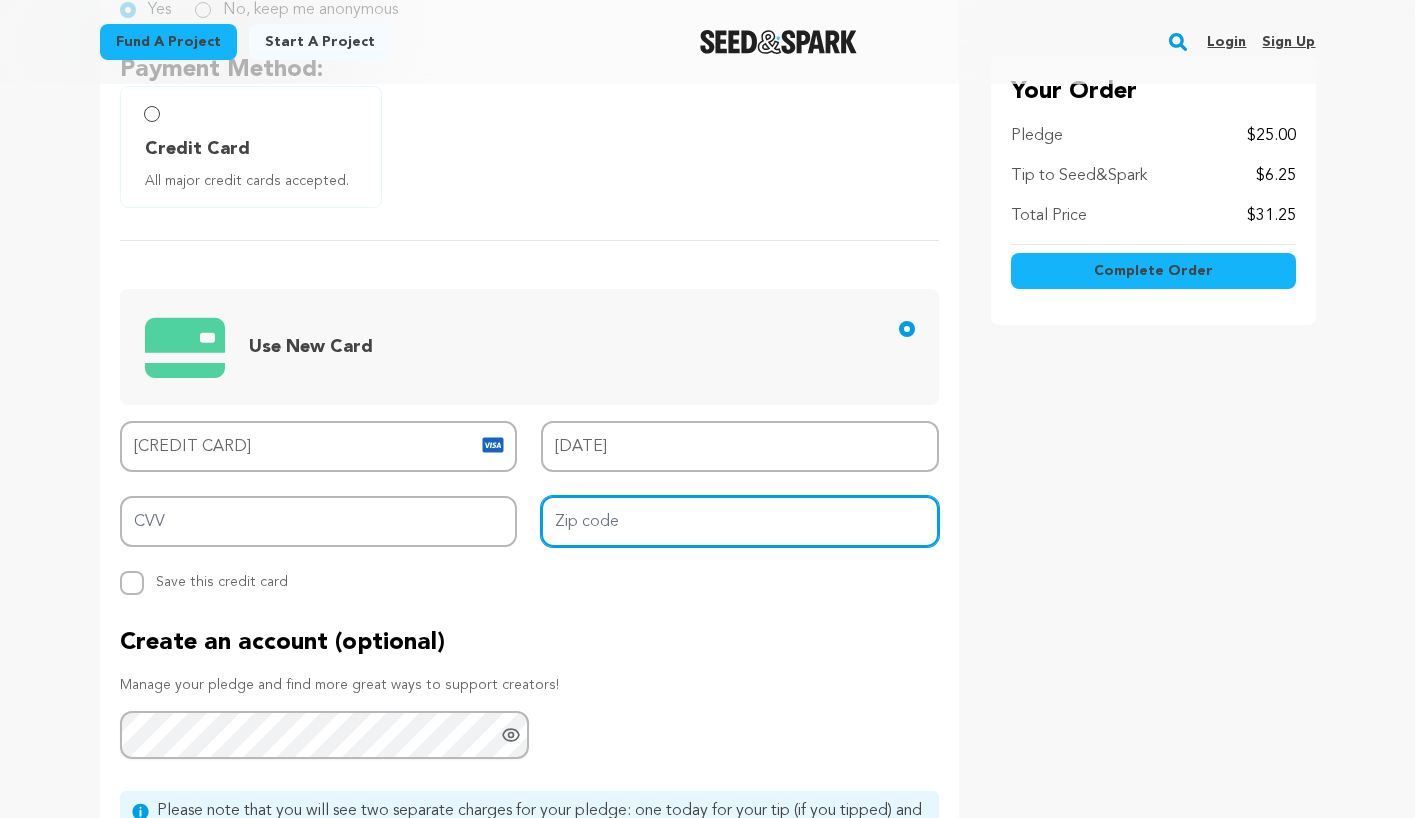 click on "Zip code" at bounding box center [740, 521] 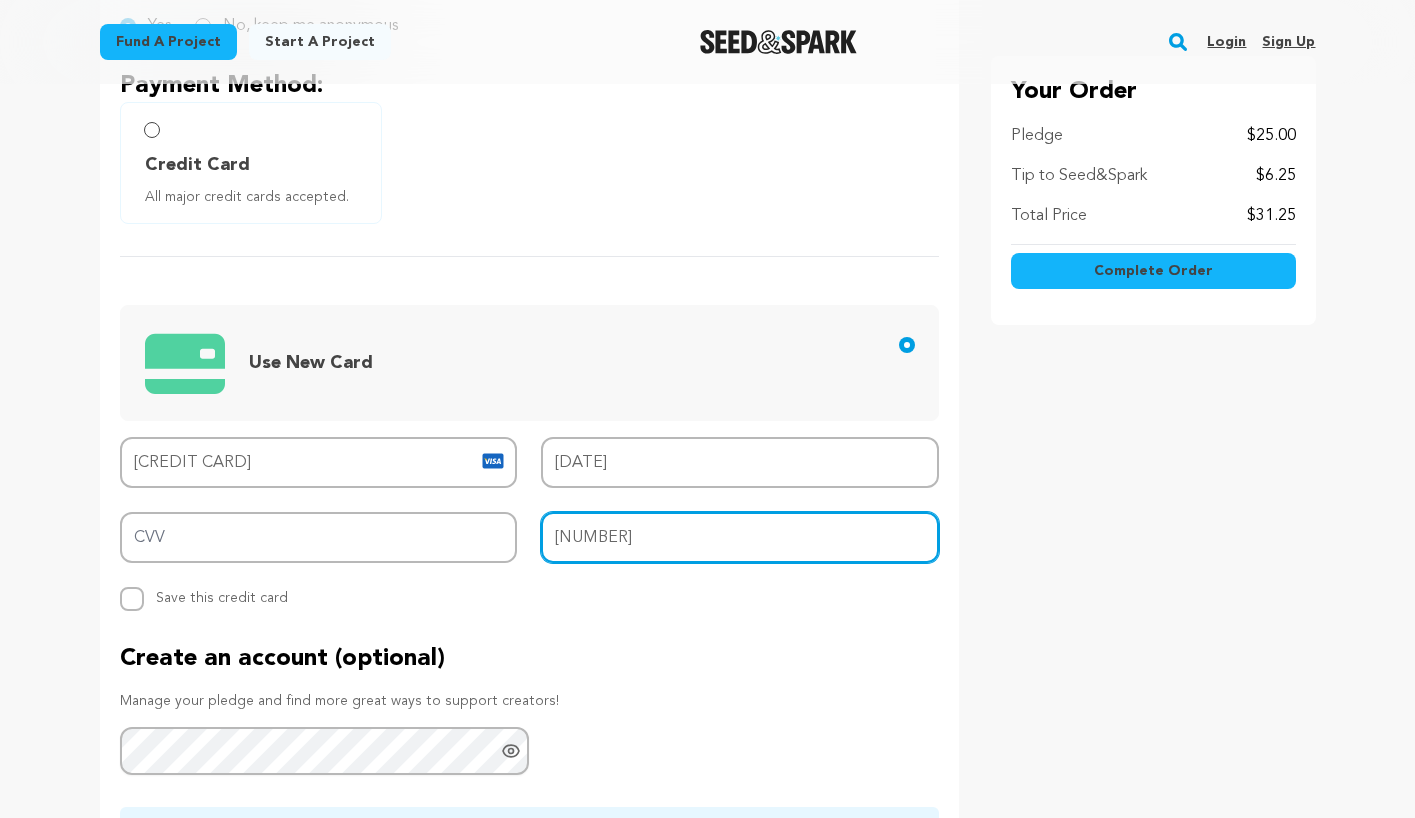 scroll, scrollTop: 600, scrollLeft: 0, axis: vertical 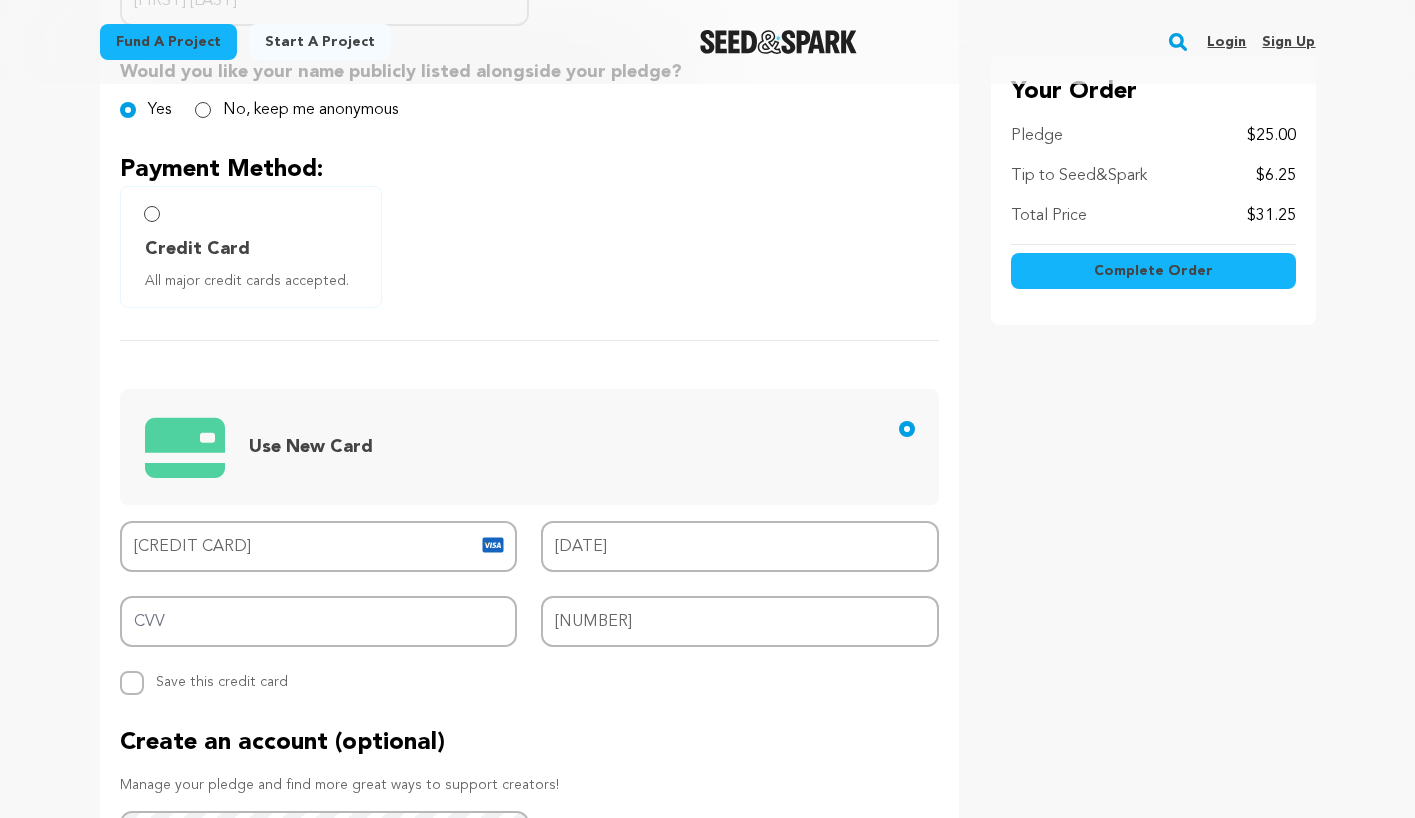 click on "Complete Order" at bounding box center [1153, 271] 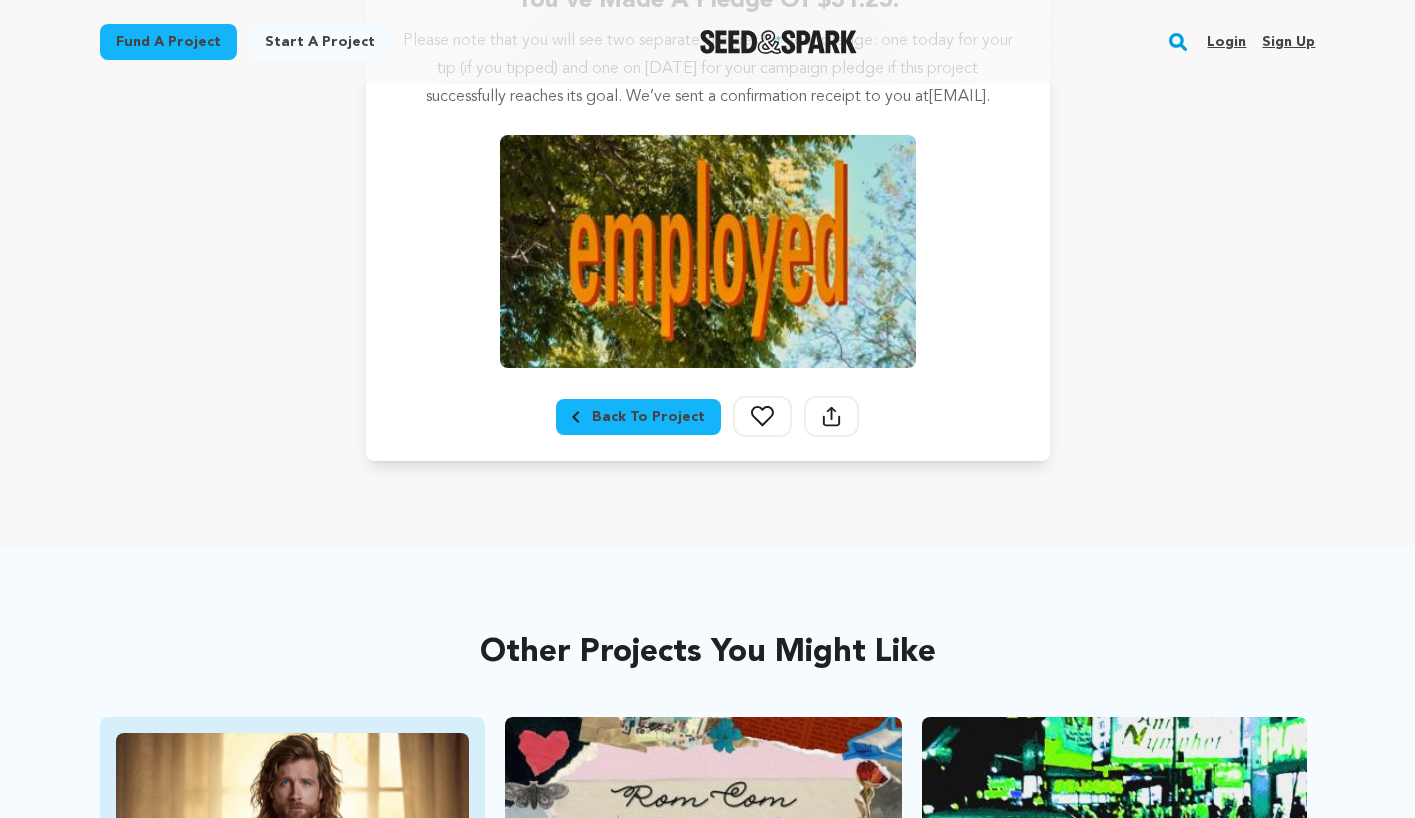 scroll, scrollTop: 400, scrollLeft: 0, axis: vertical 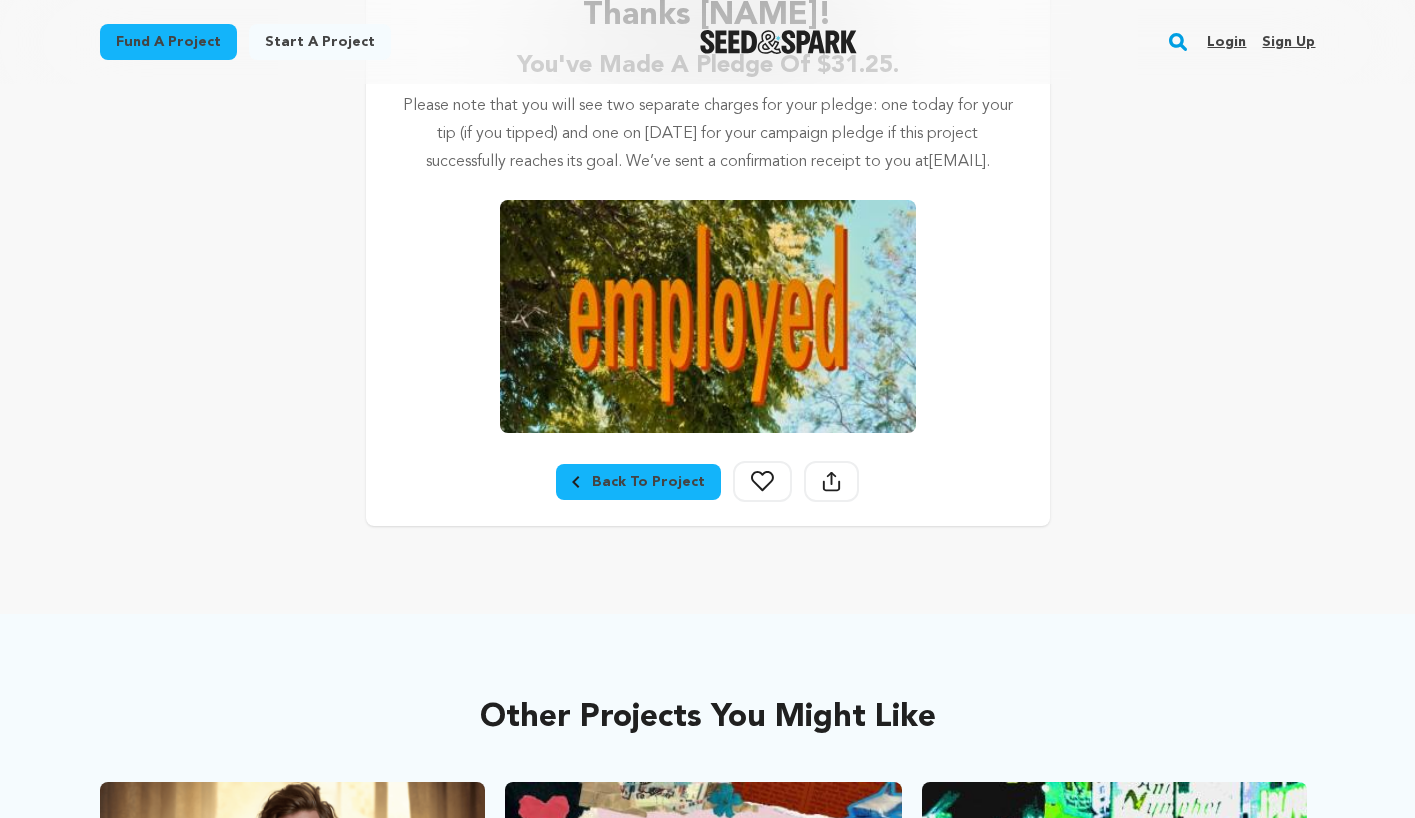click on "Back To Project" at bounding box center [638, 482] 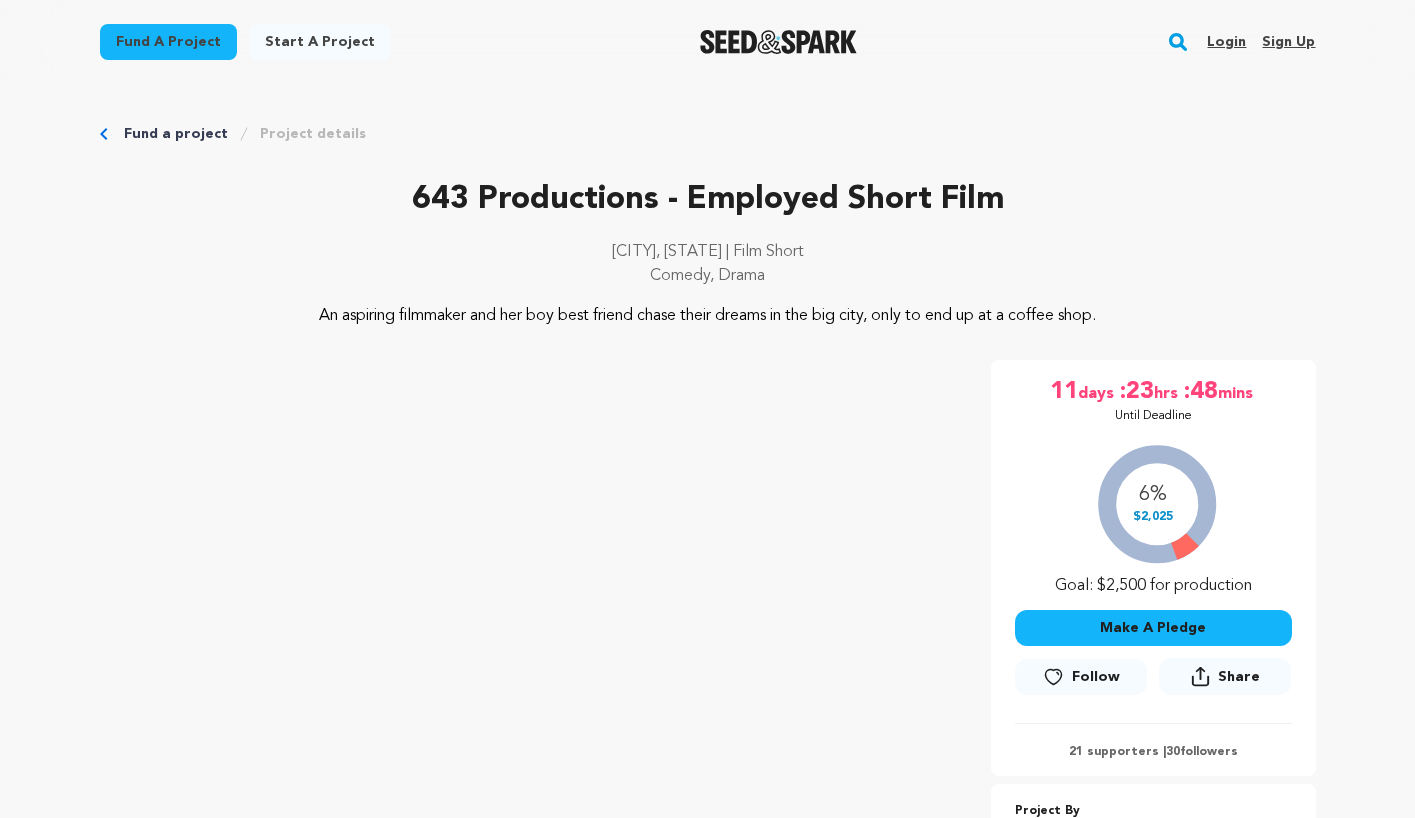 scroll, scrollTop: 0, scrollLeft: 0, axis: both 